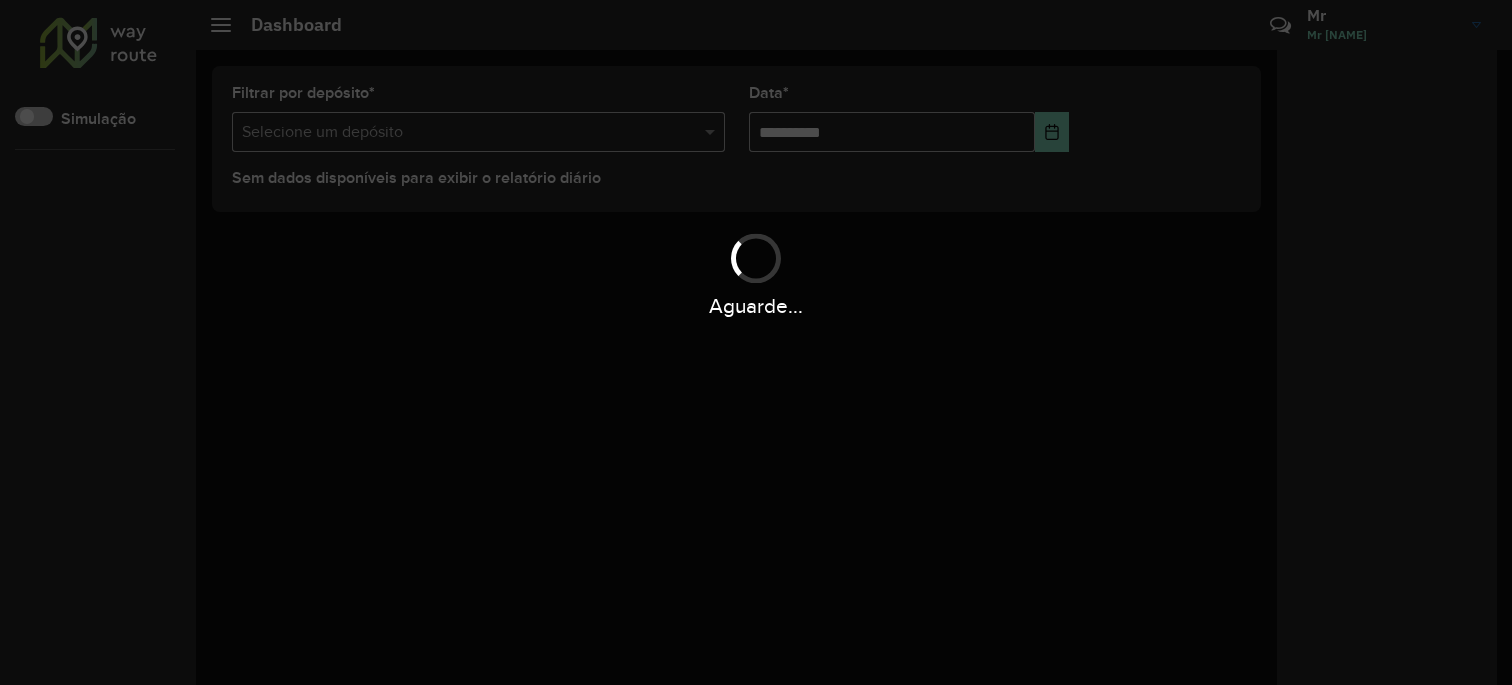 scroll, scrollTop: 0, scrollLeft: 0, axis: both 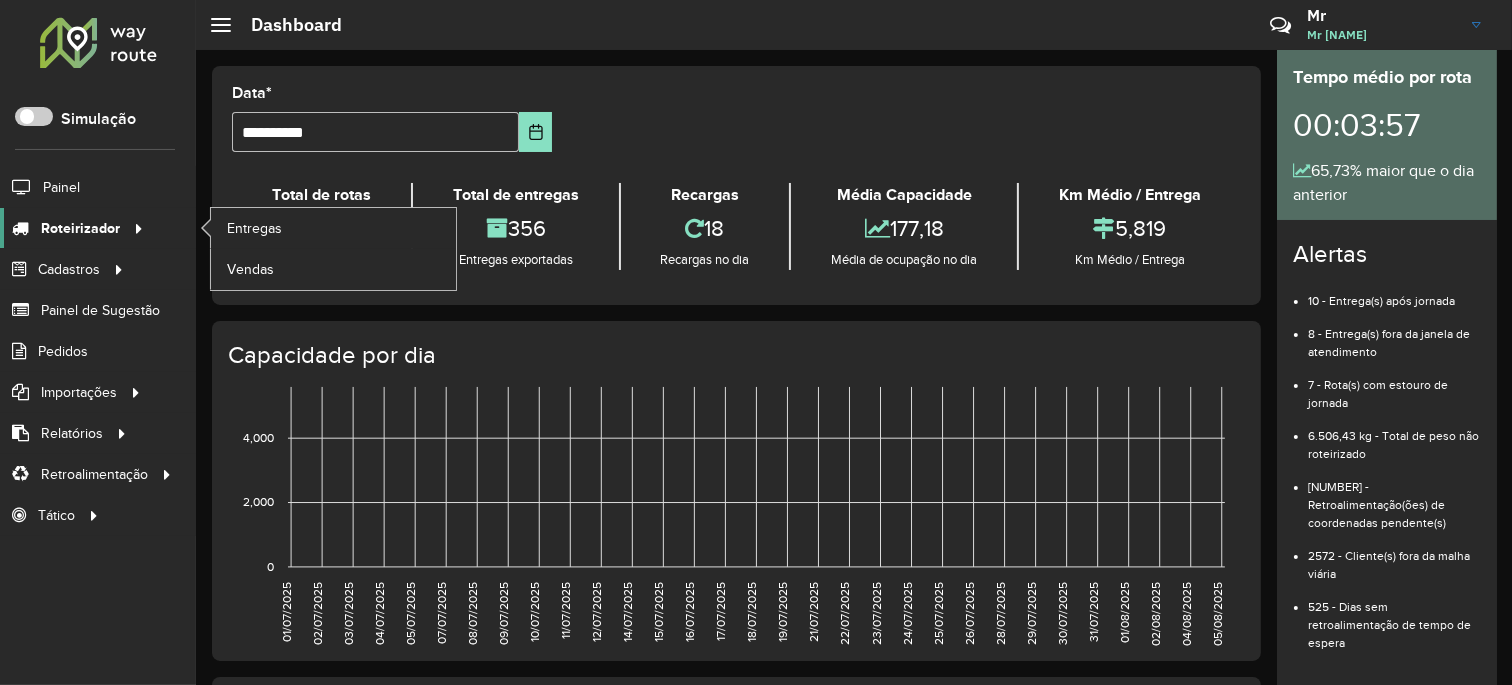 click on "Roteirizador" 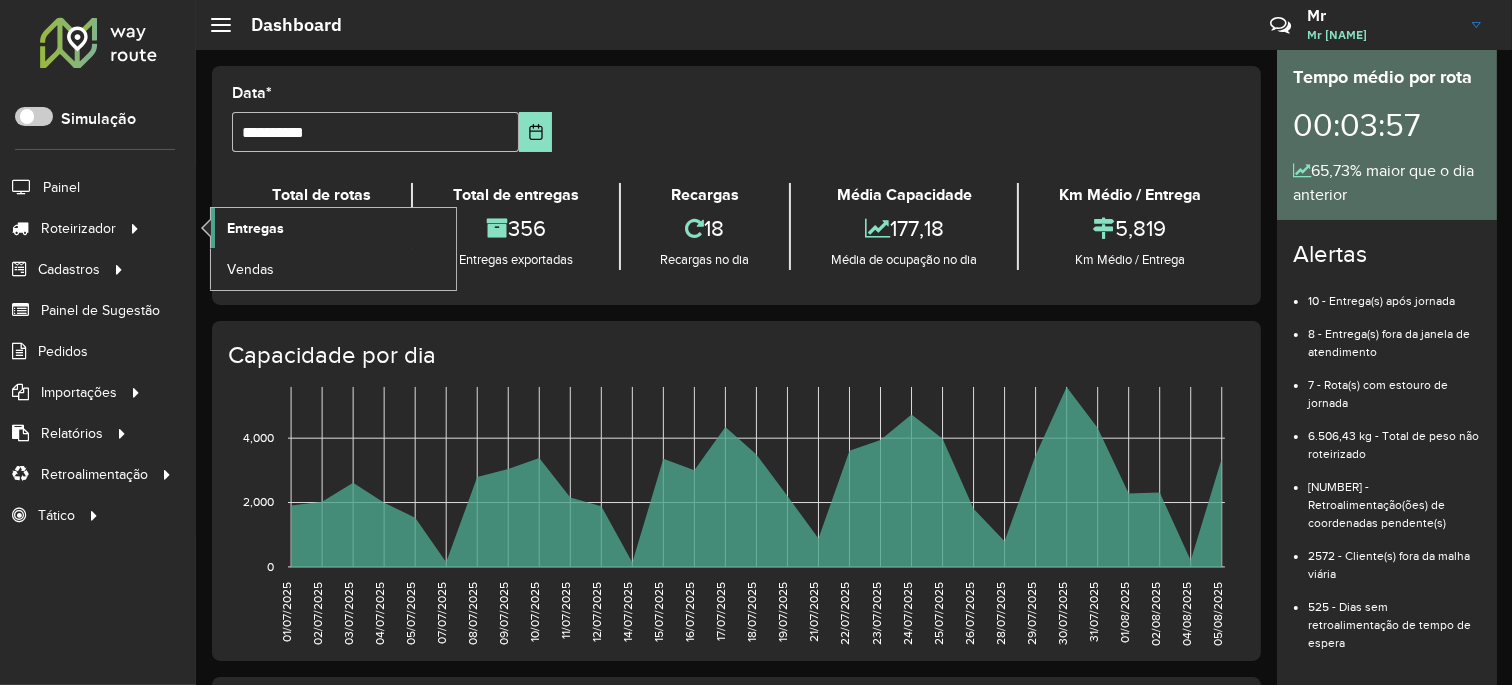 click on "Entregas" 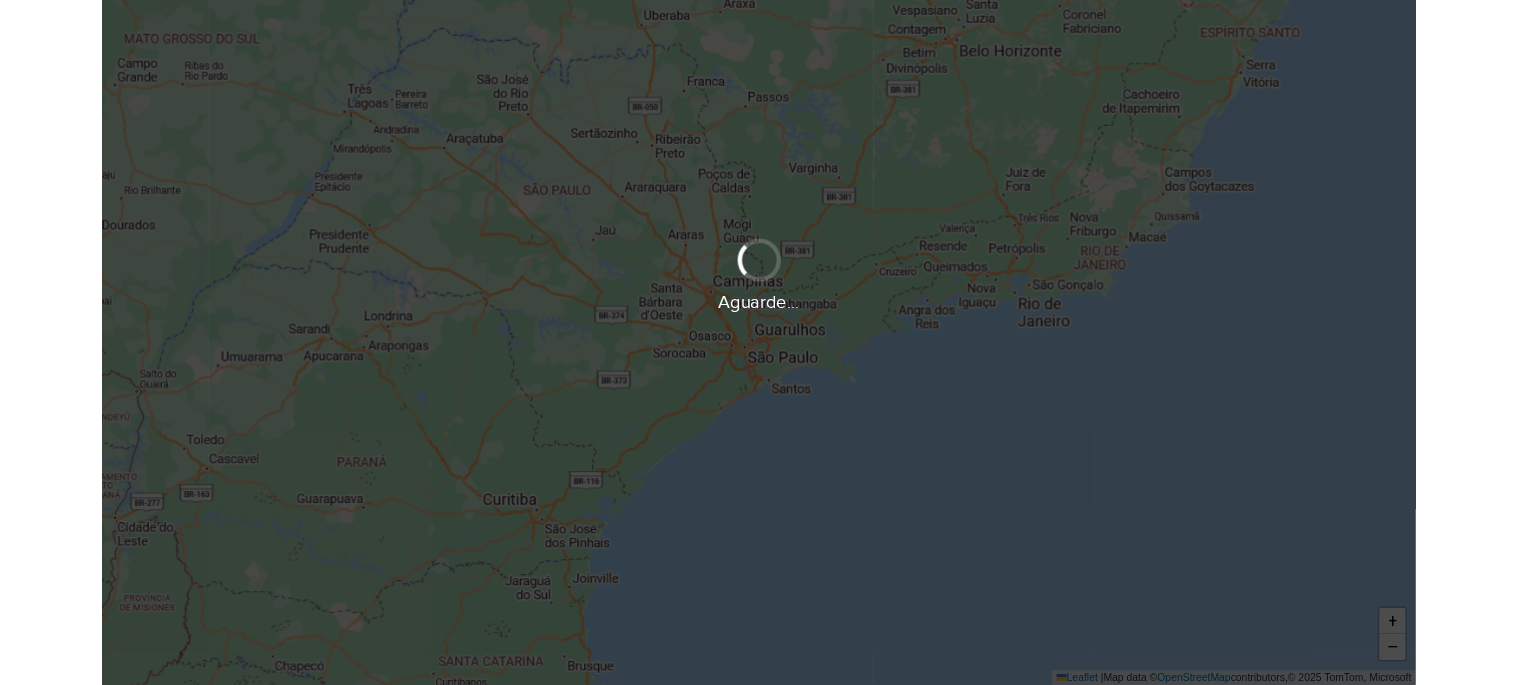 scroll, scrollTop: 0, scrollLeft: 0, axis: both 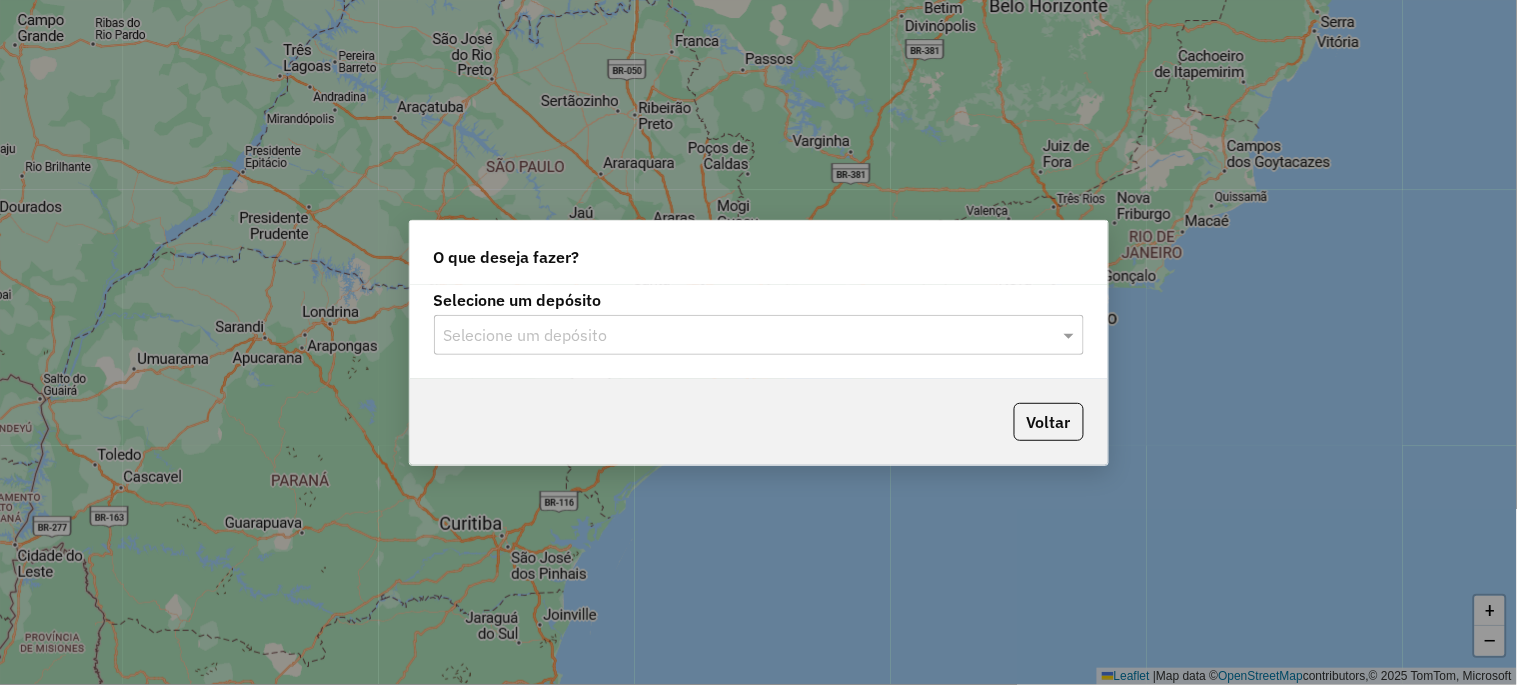 drag, startPoint x: 670, startPoint y: 334, endPoint x: 636, endPoint y: 348, distance: 36.769554 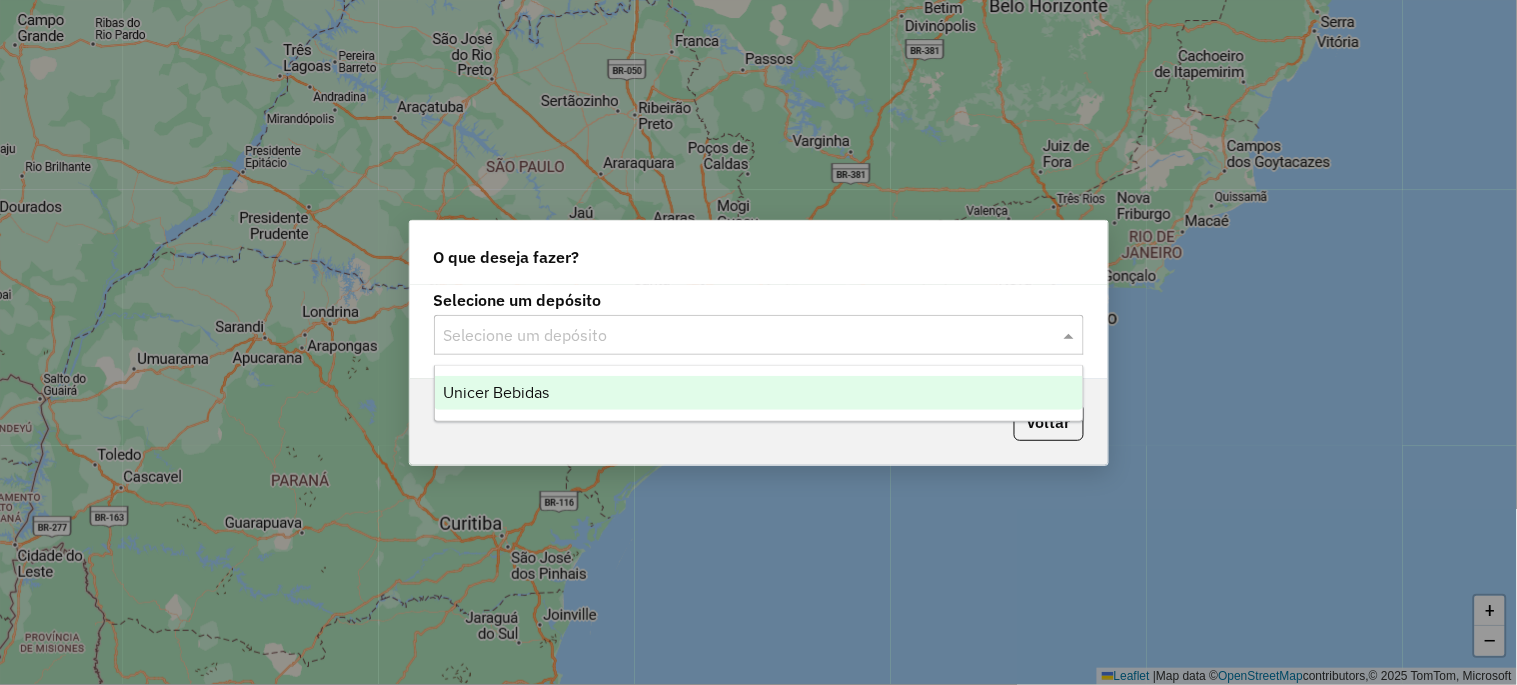 click on "Unicer Bebidas" at bounding box center (759, 393) 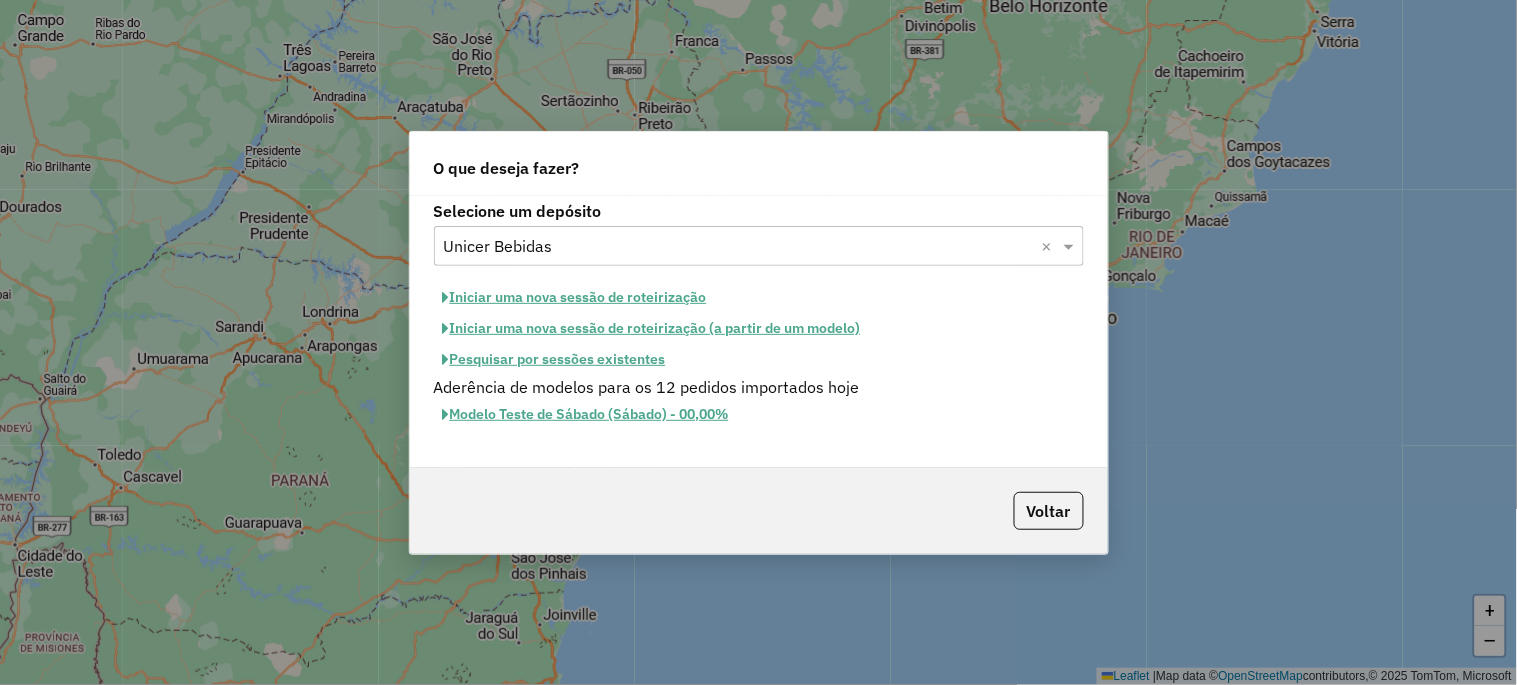 click on "Pesquisar por sessões existentes" 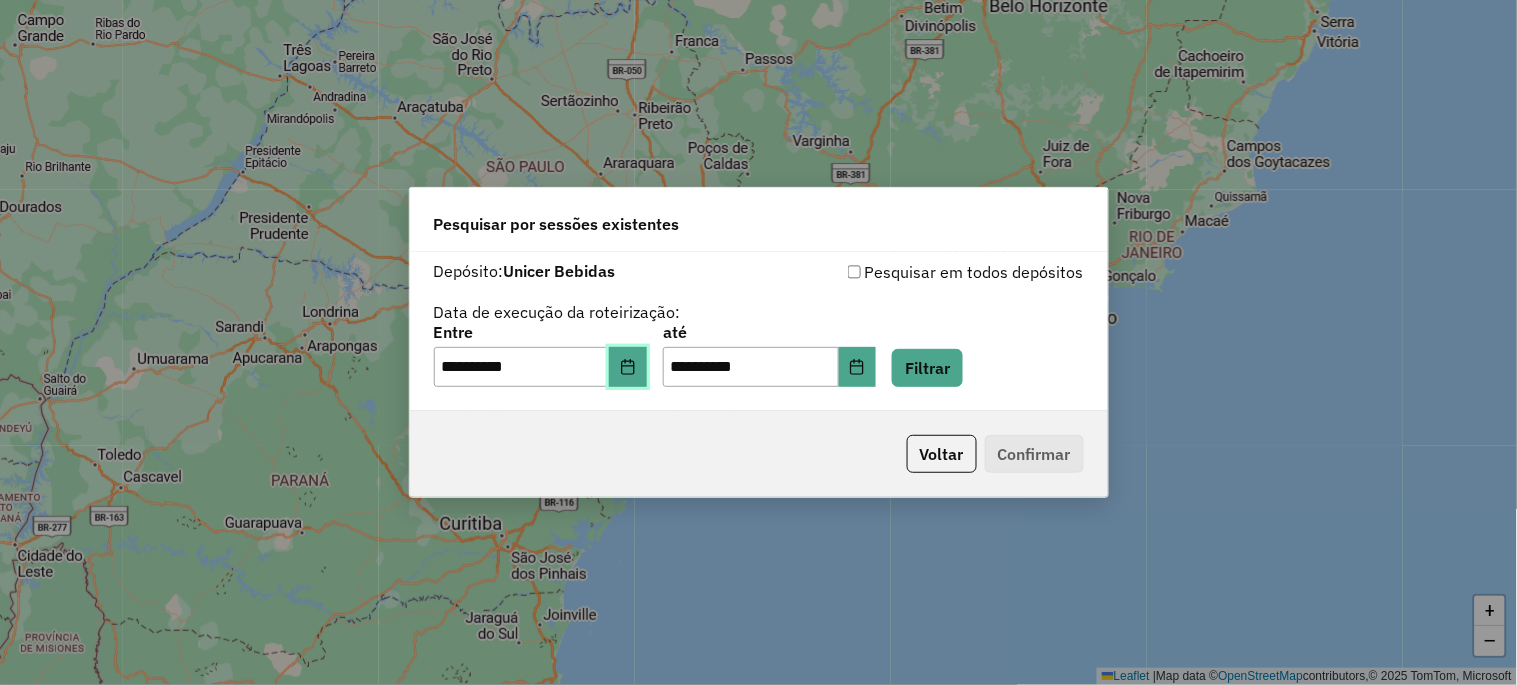 click 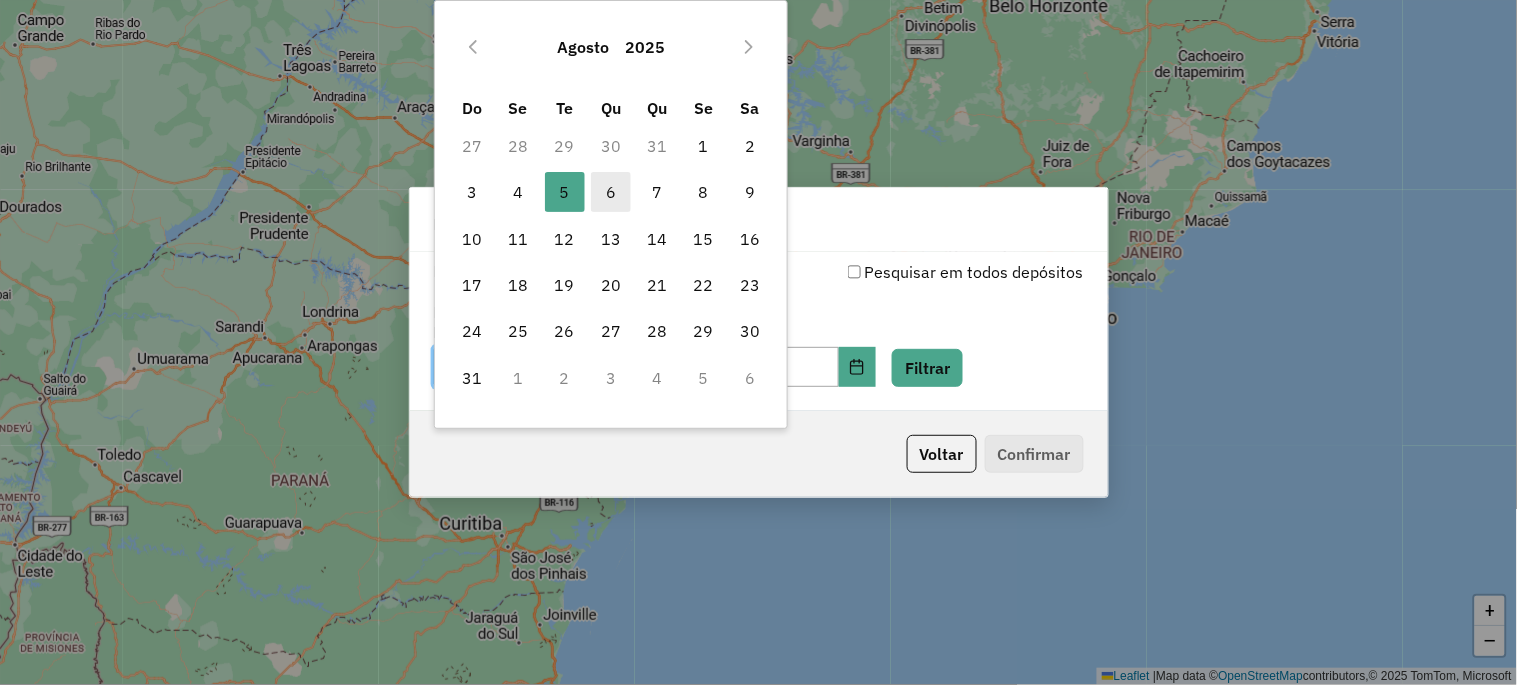 click on "6" at bounding box center [611, 192] 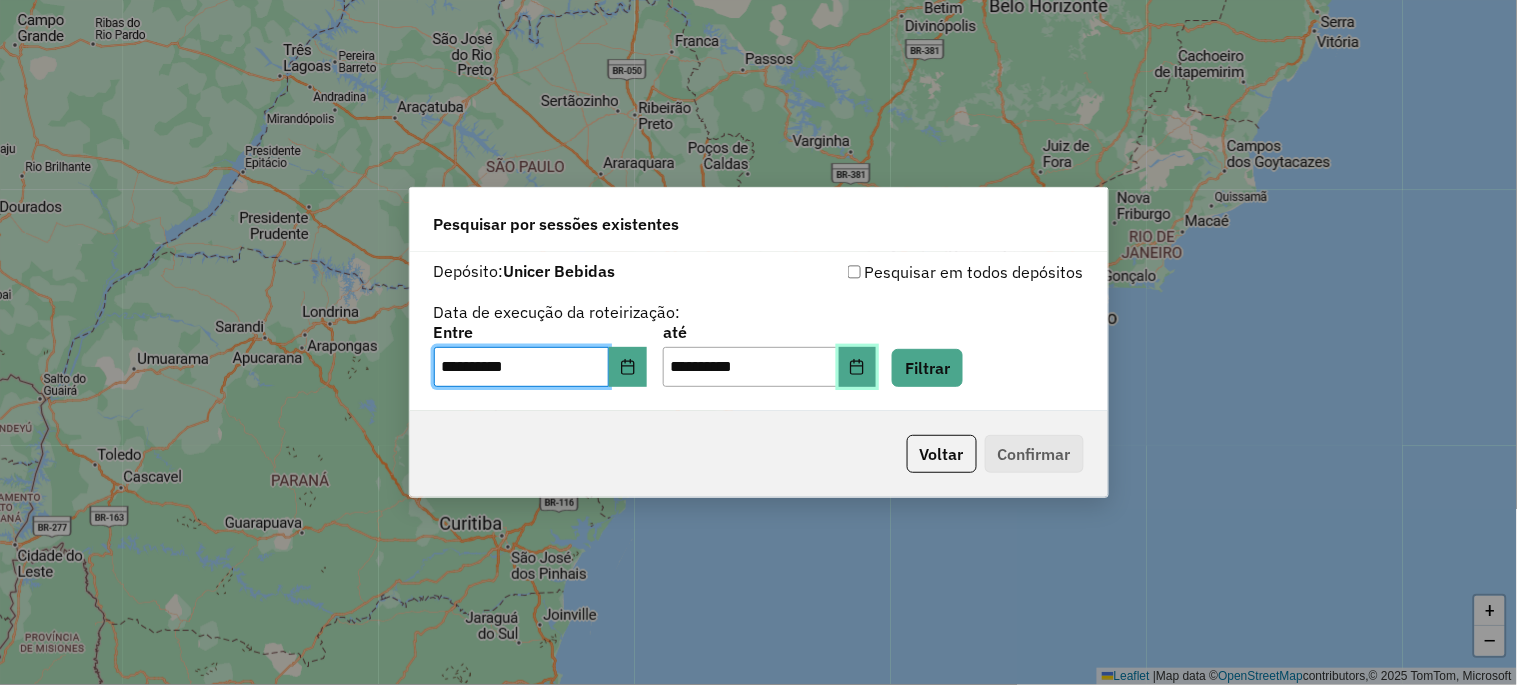click 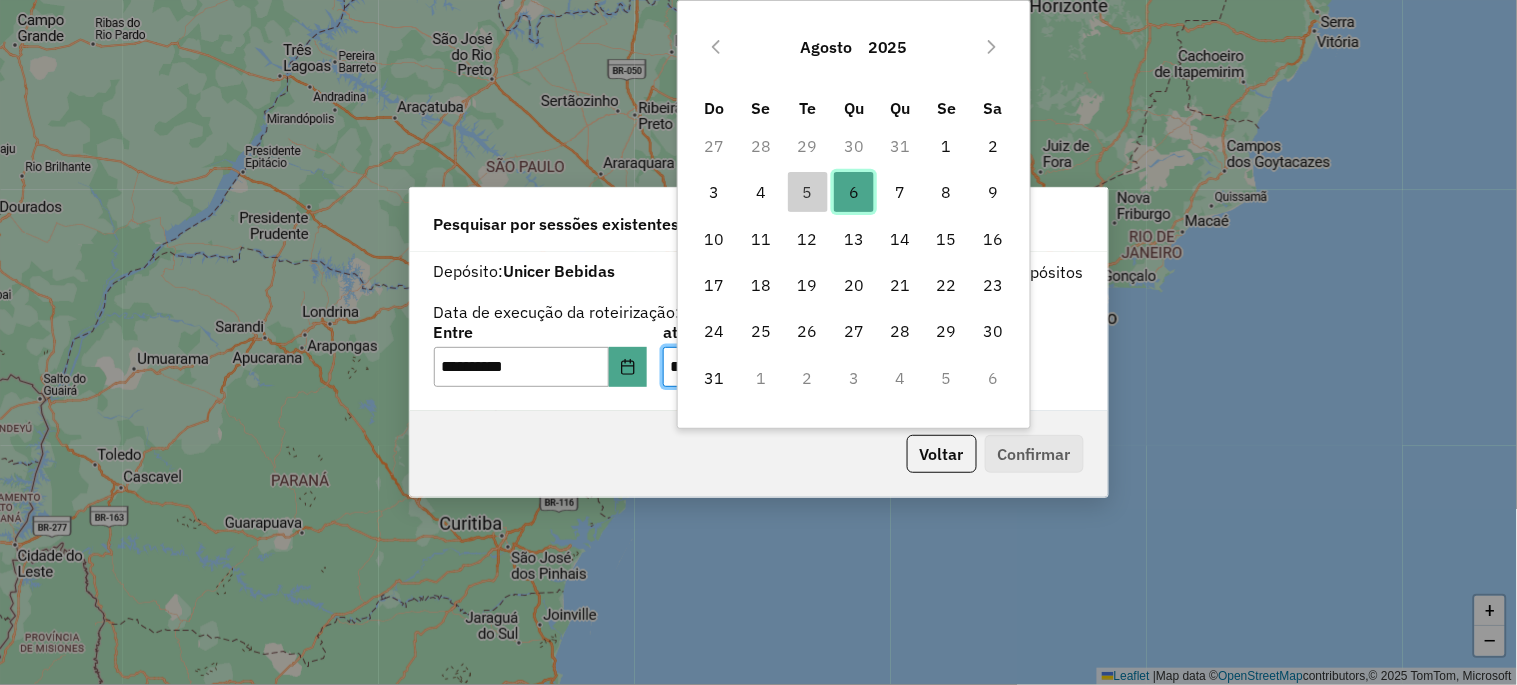 click on "6" at bounding box center (854, 192) 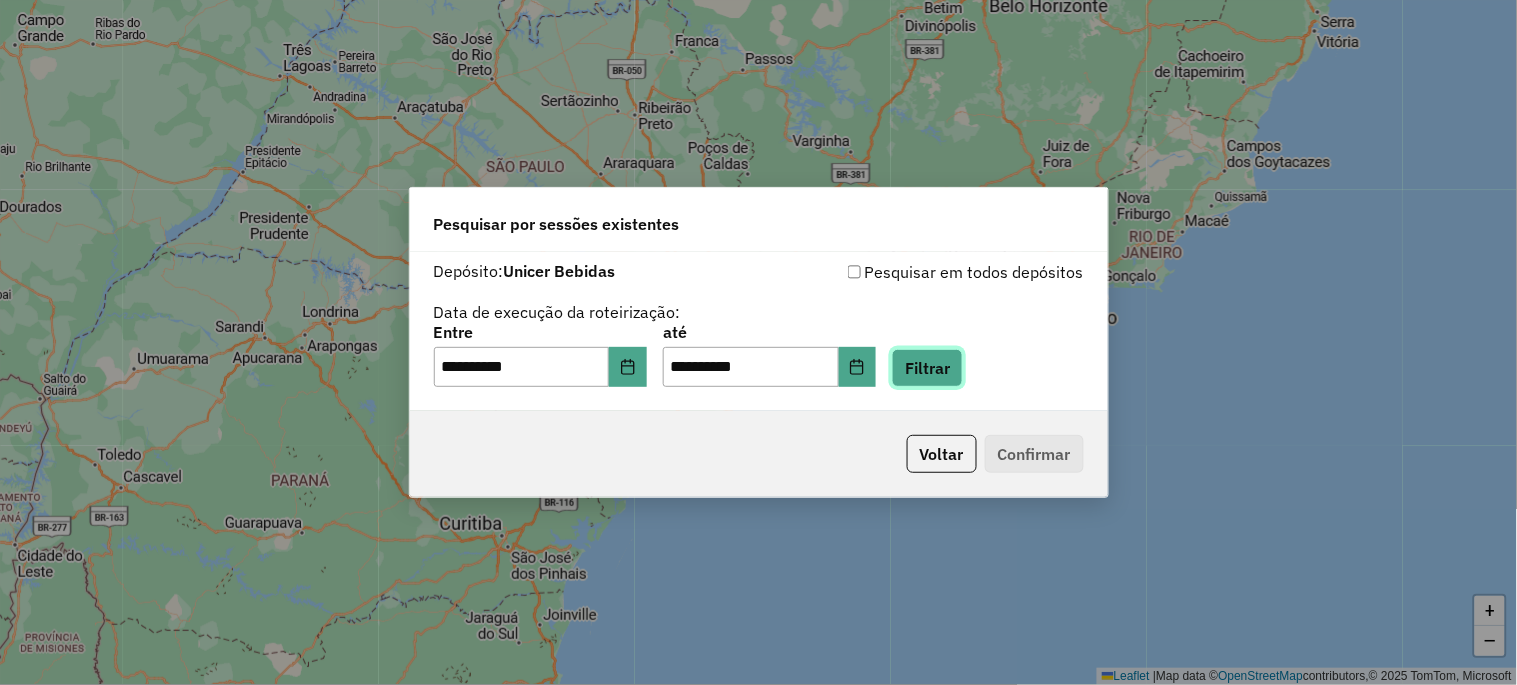 click on "Filtrar" 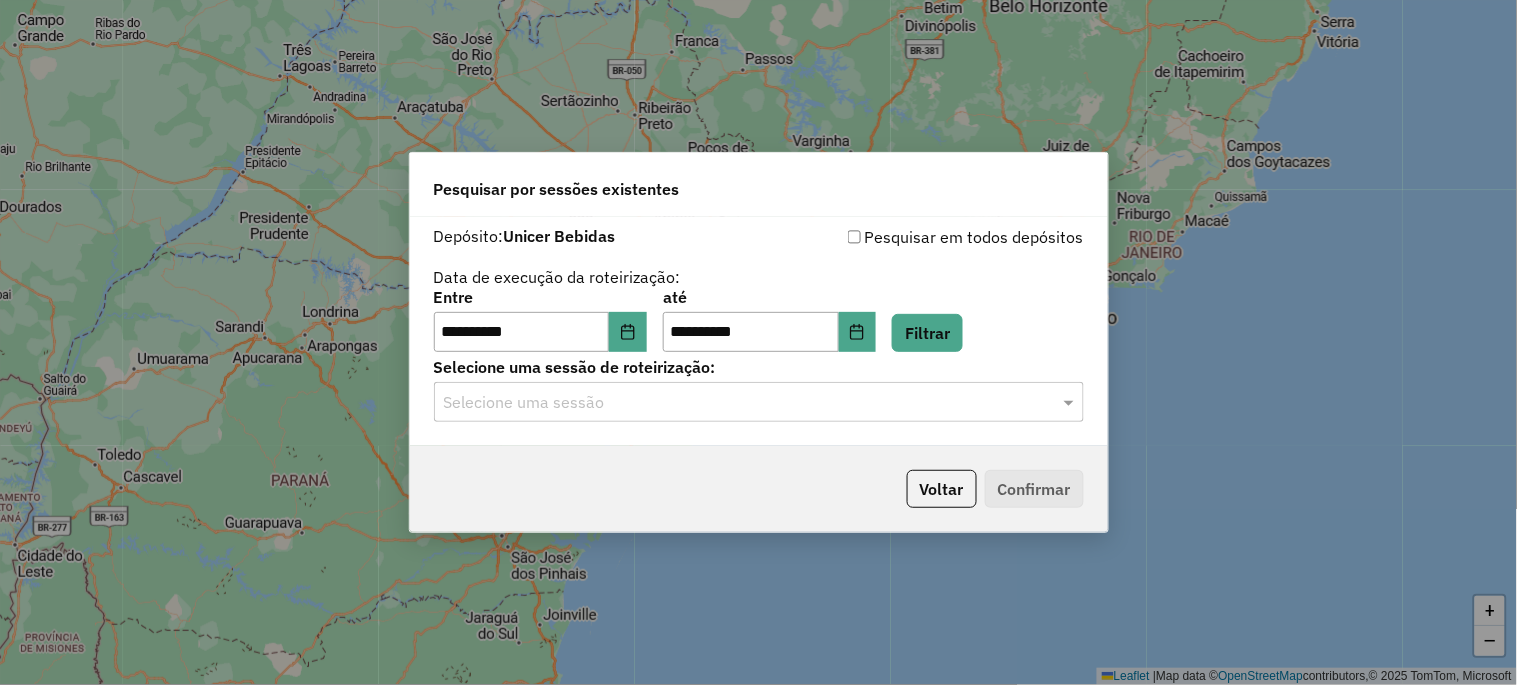 click 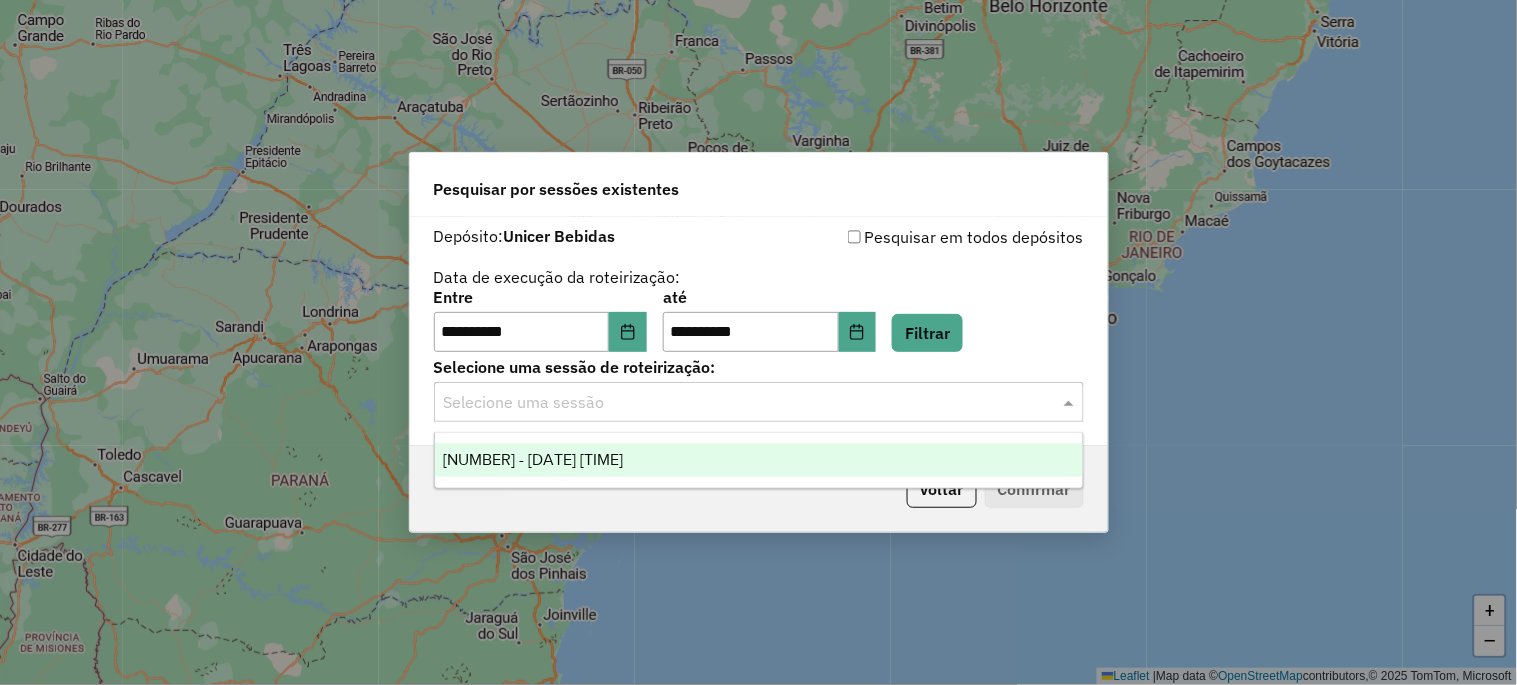 click on "975459 - 06/08/2025 18:04" at bounding box center (533, 459) 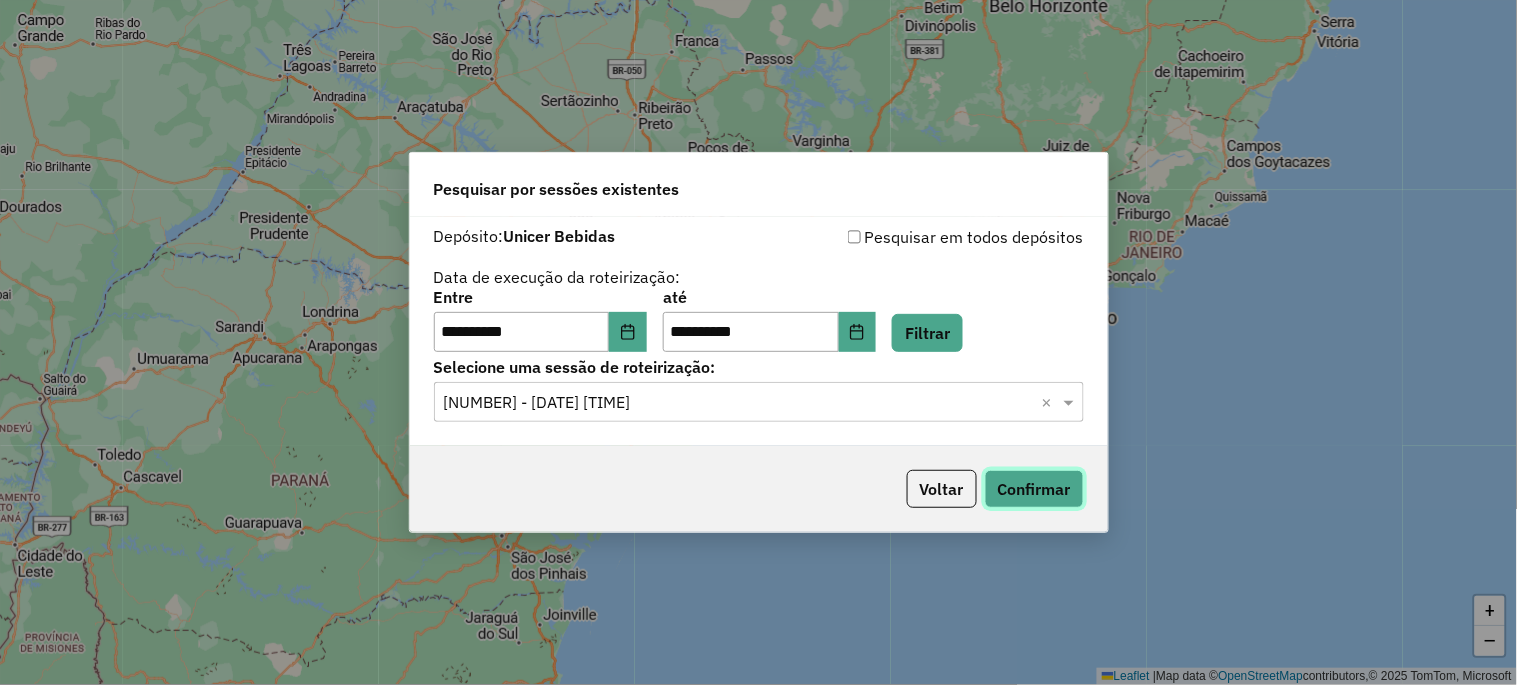click on "Confirmar" 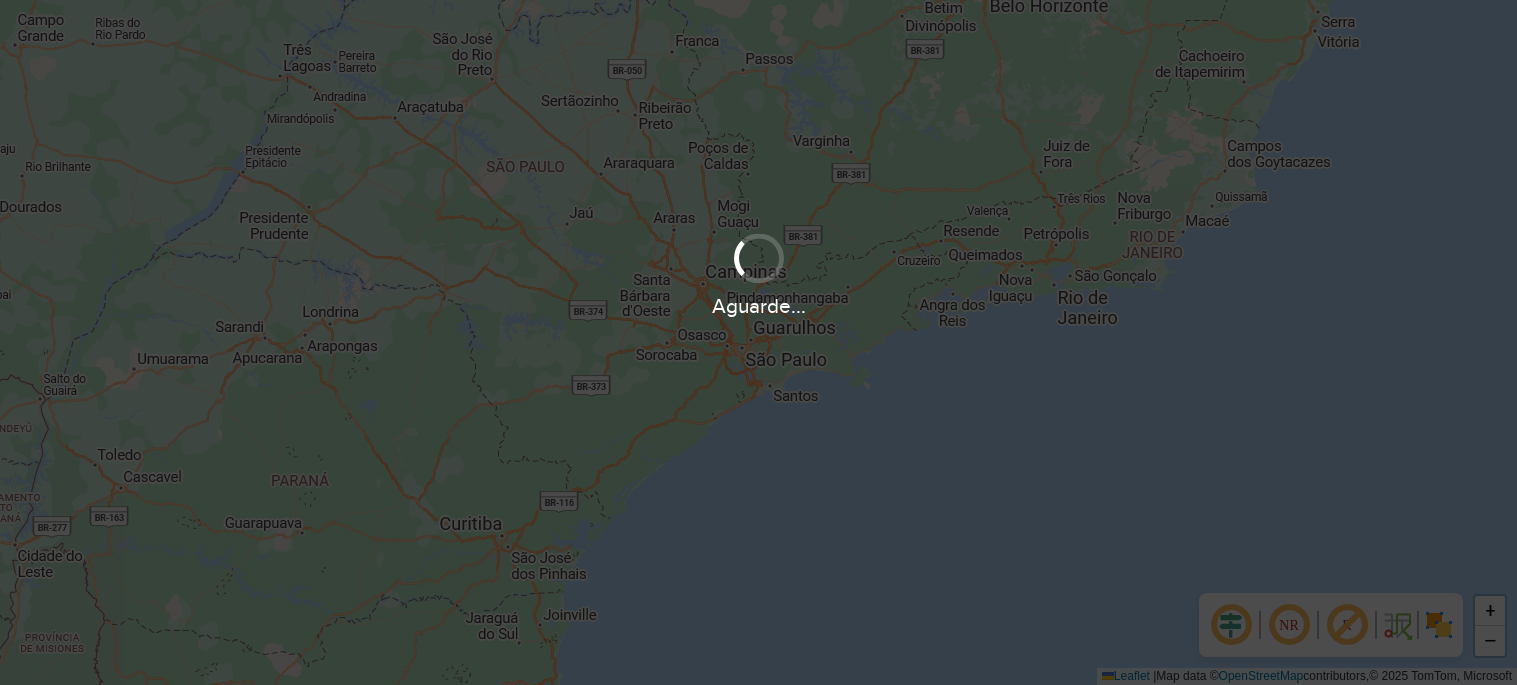 scroll, scrollTop: 0, scrollLeft: 0, axis: both 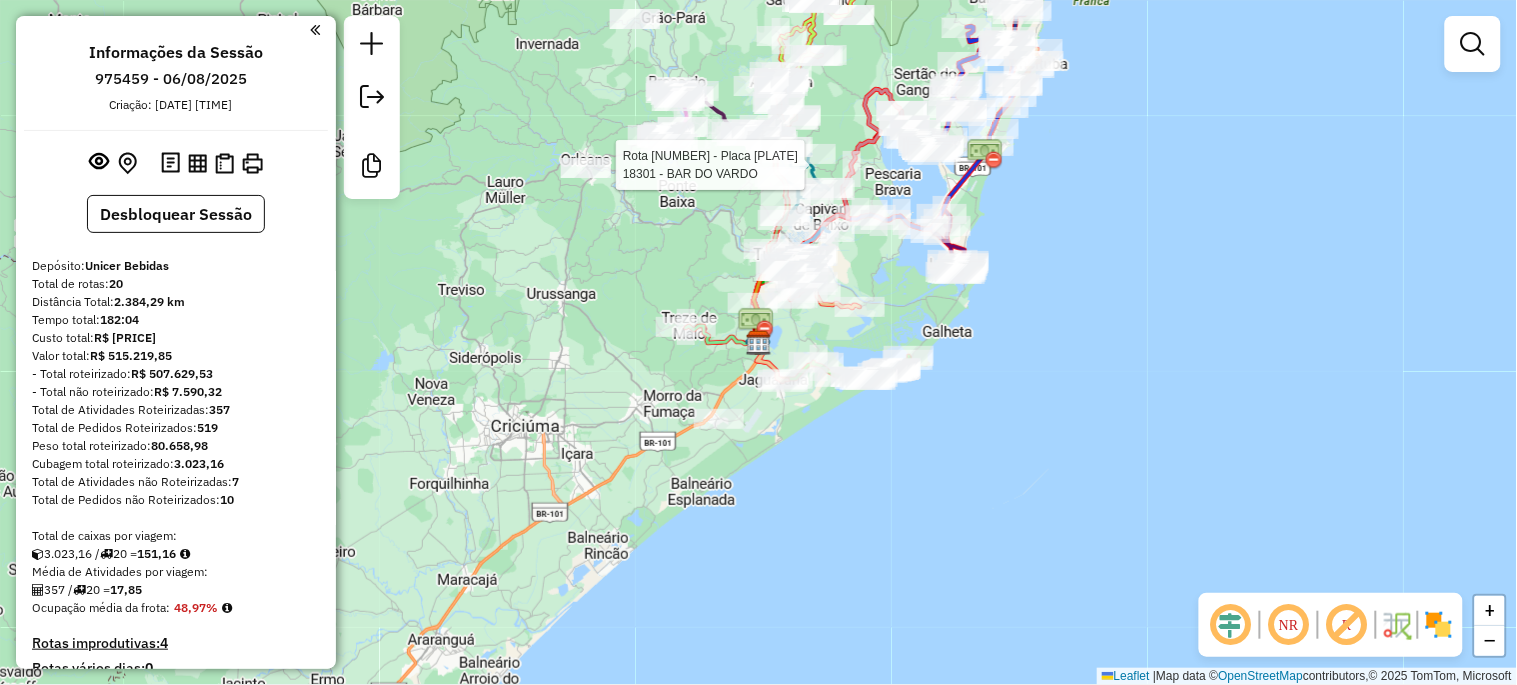 select on "**********" 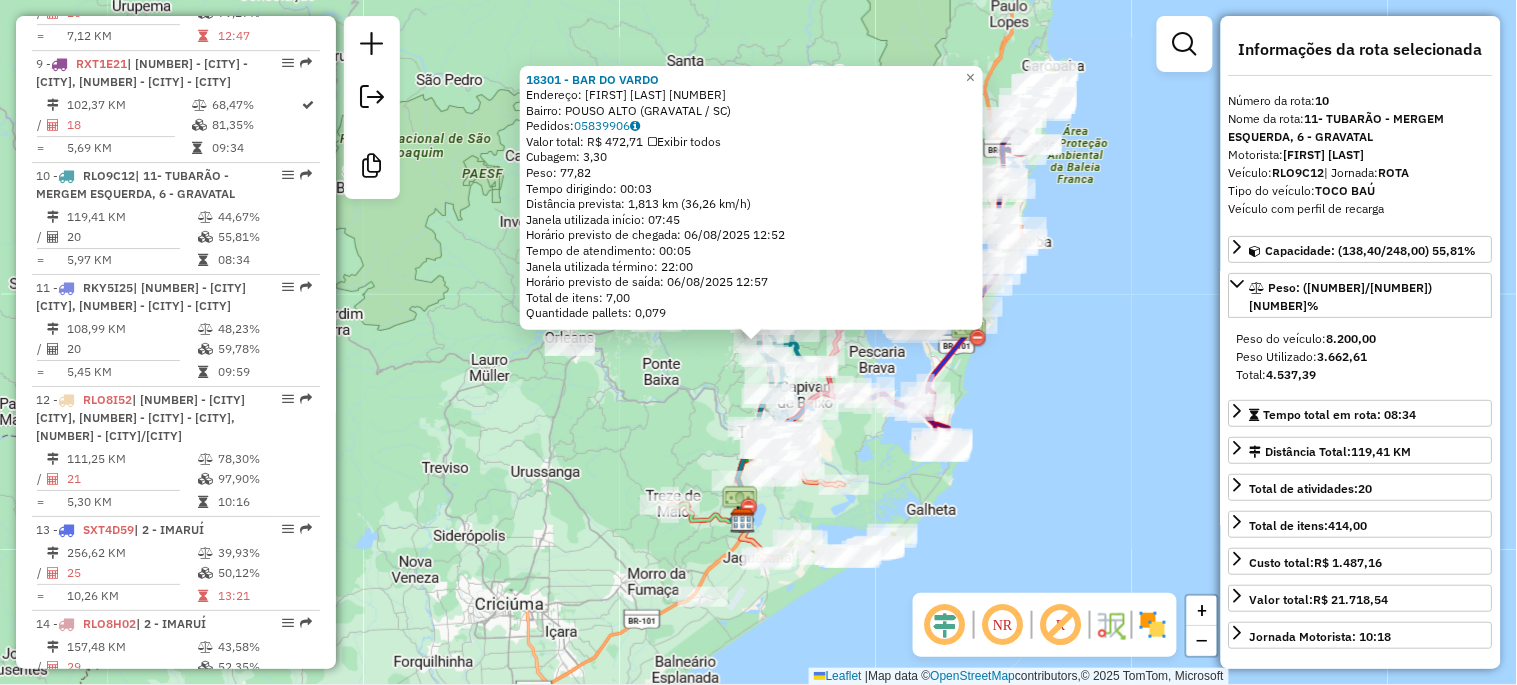 scroll, scrollTop: 1820, scrollLeft: 0, axis: vertical 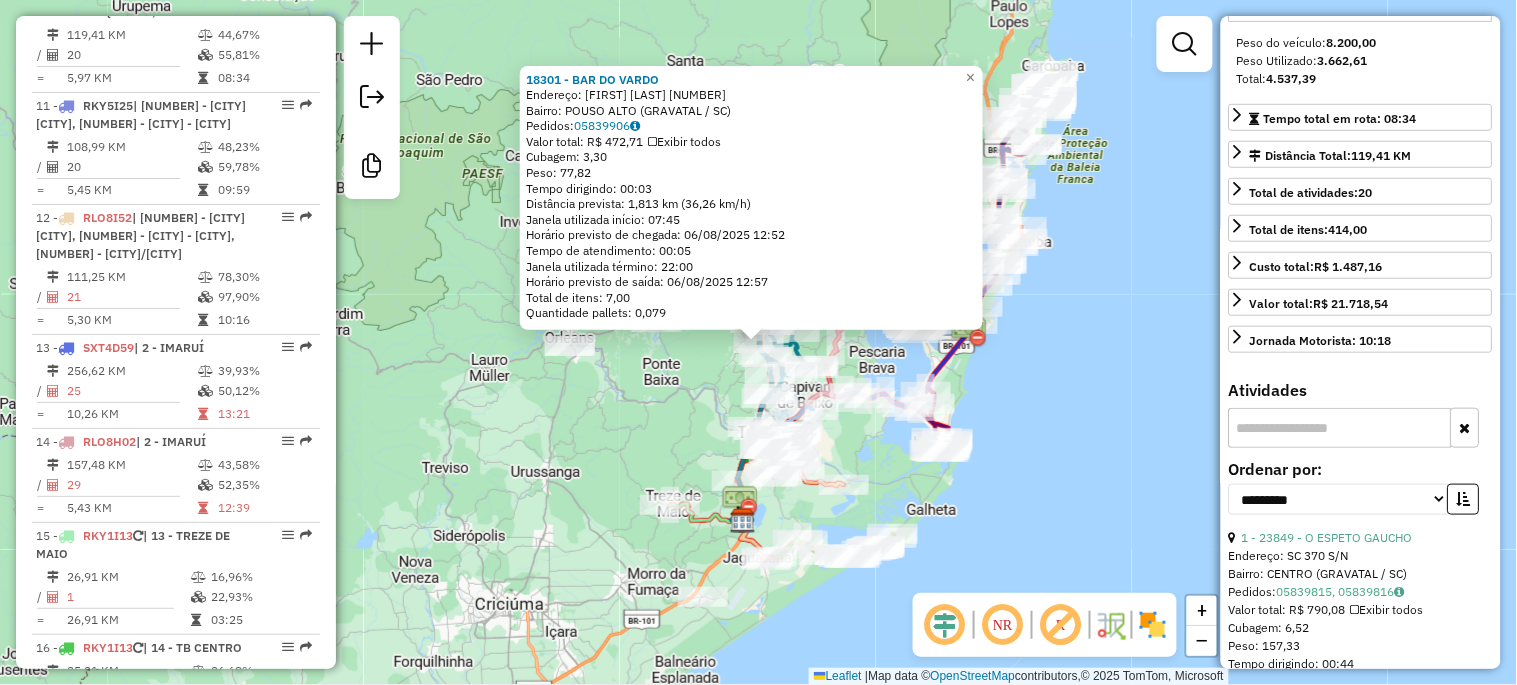click at bounding box center (1340, 428) 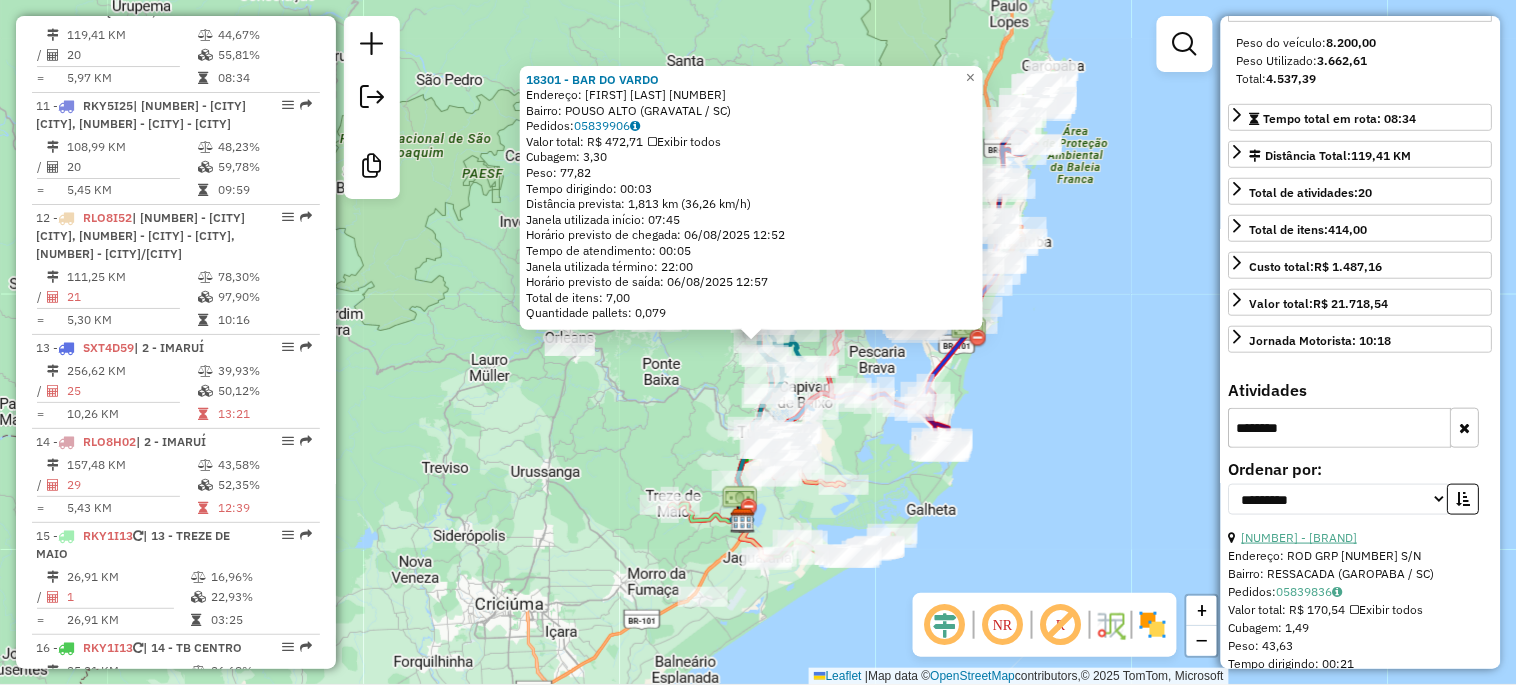 type on "*******" 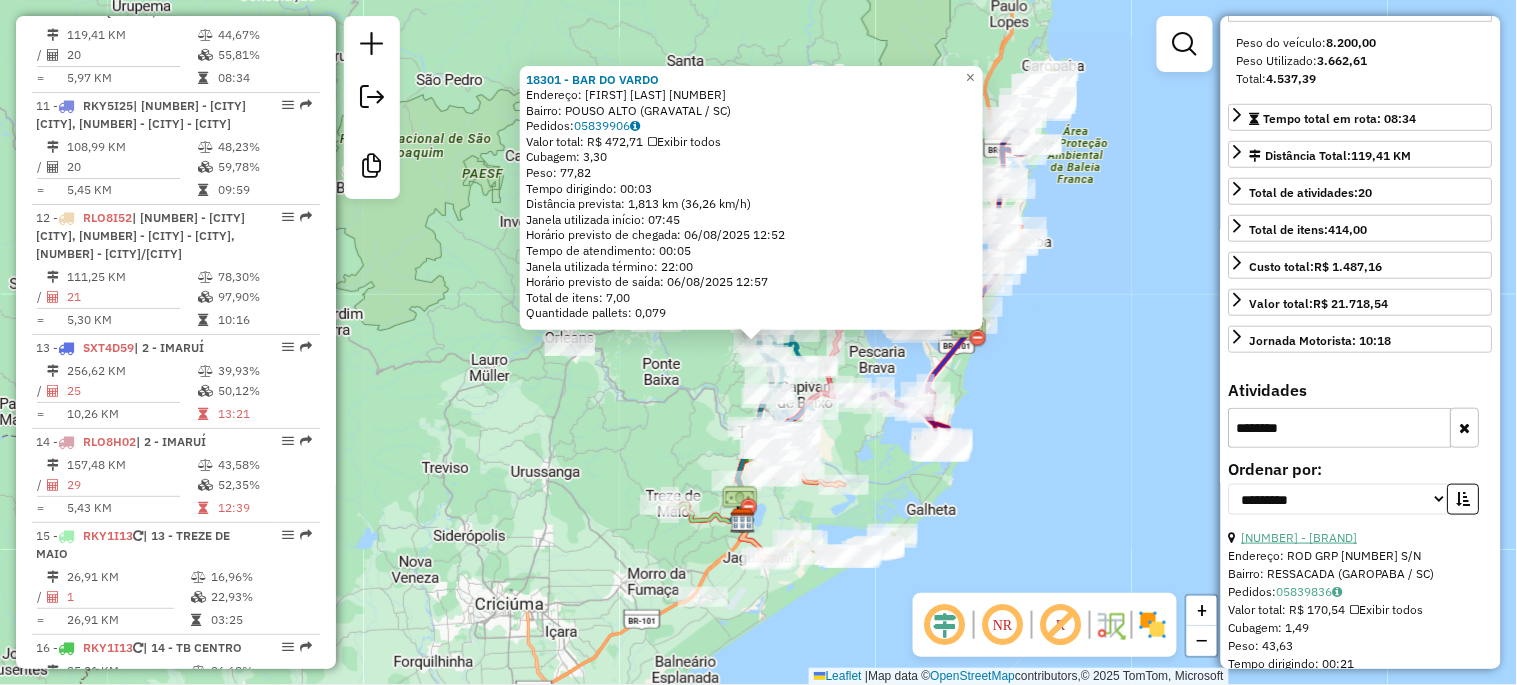 click on "[NUMBER] - [BRAND]" at bounding box center (1300, 537) 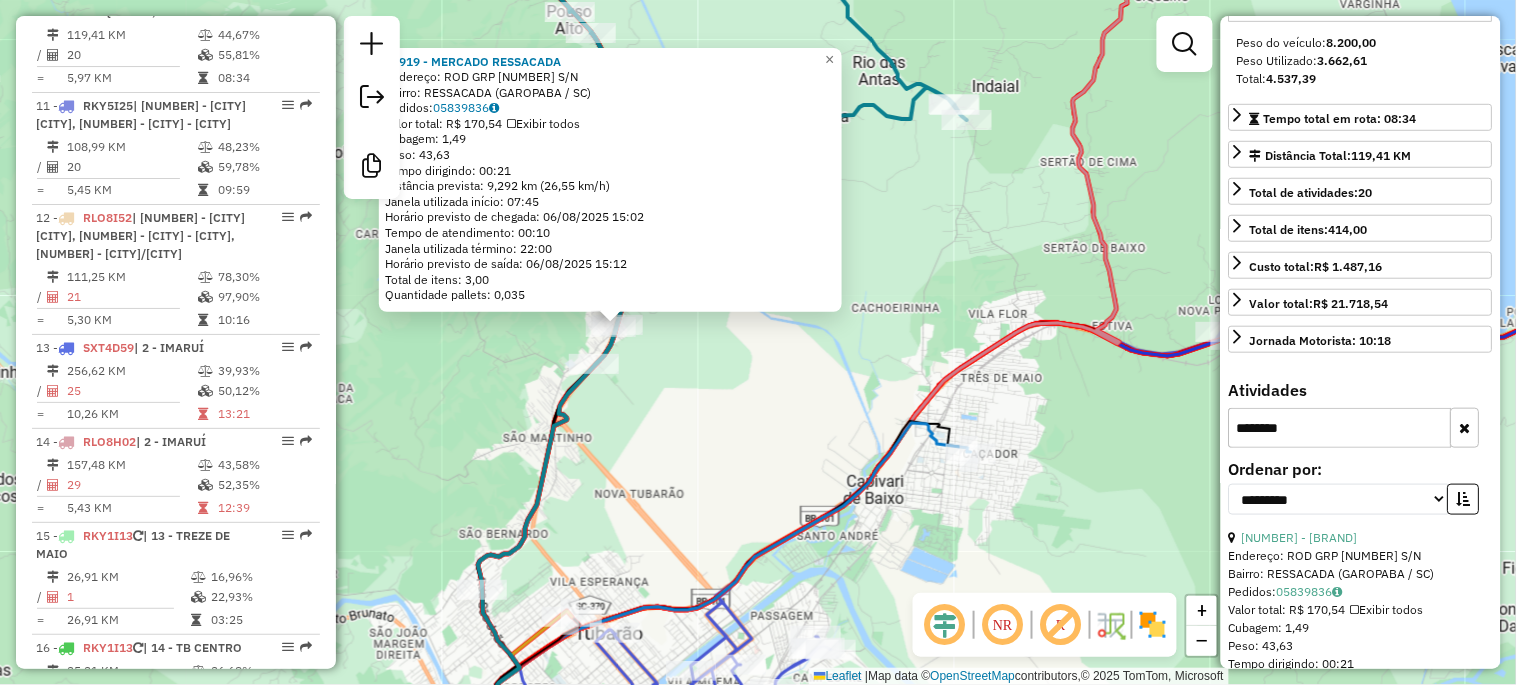 drag, startPoint x: 691, startPoint y: 370, endPoint x: 861, endPoint y: 438, distance: 183.0956 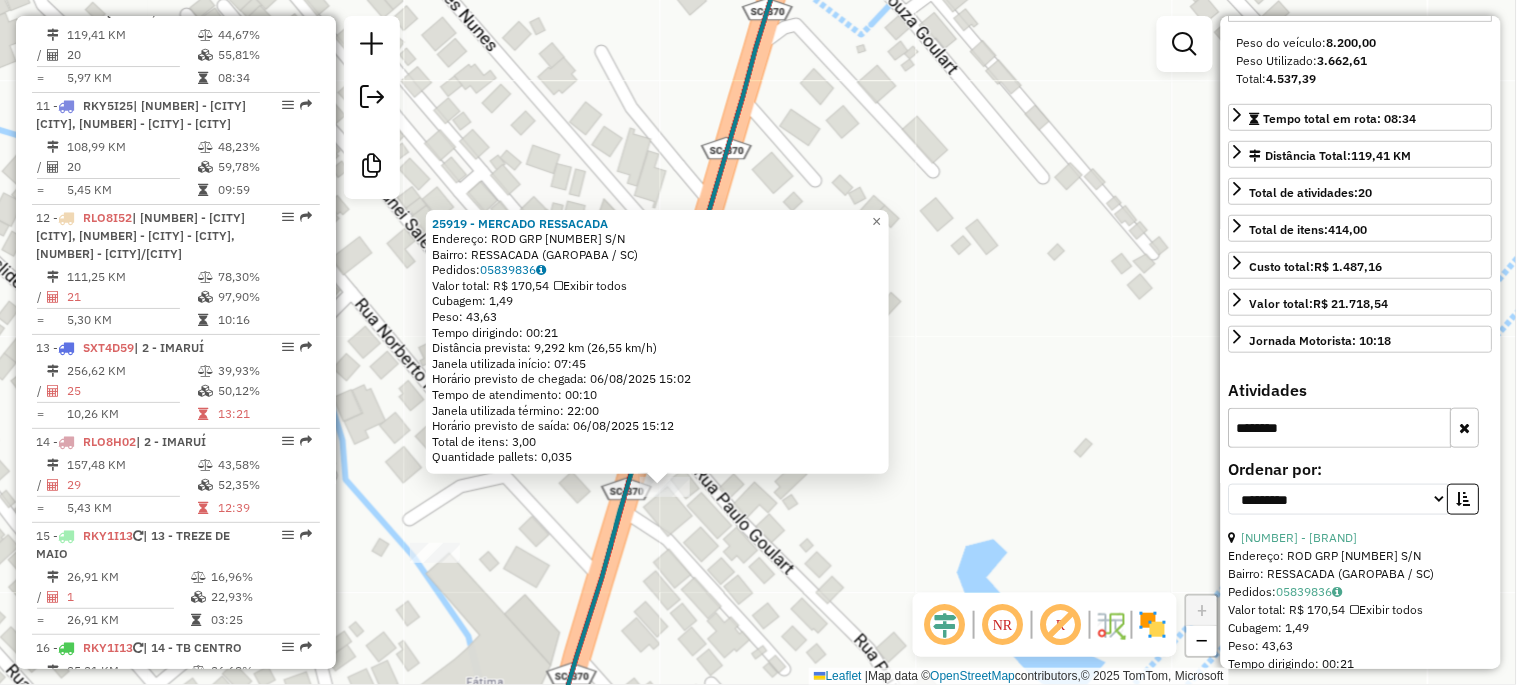 click 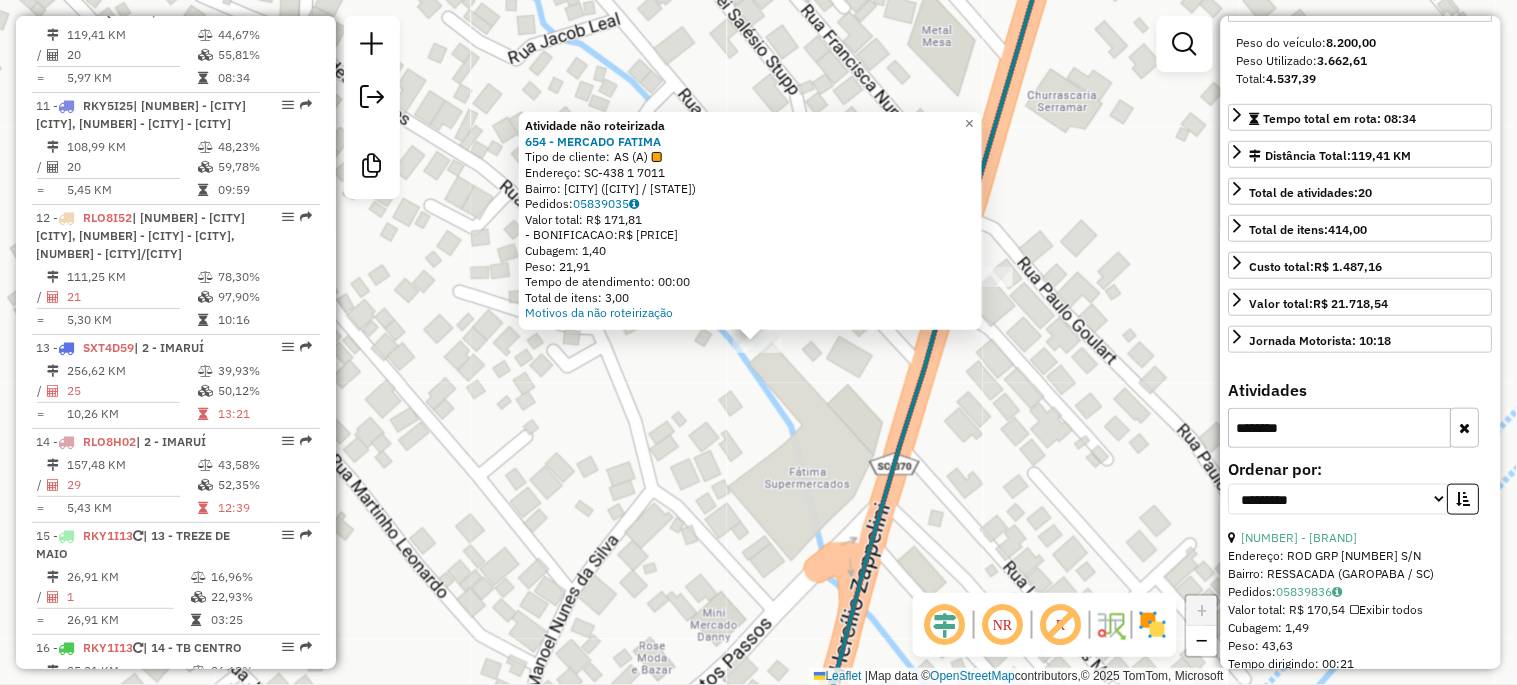 click on "Atividade não roteirizada [NUMBER] - [BRAND]  Tipo de cliente:   AS (A)   Endereço: [CITY]-[NUMBER] [NUMBER]   Bairro: [CITY] ([CITY] / [STATE])   Pedidos:  [NUMBER]   Valor total: R$ [PRICE]   -BONIFICACAO:  R$ [PRICE]   Cubagem: [NUMBER]   Peso: [NUMBER]   Tempo de atendimento: [TIME]   Total de itens: [NUMBER]  Motivos da não roteirização × Janela de atendimento Grade de atendimento Capacidade Transportadoras Veículos Cliente Pedidos  Rotas Selecione os dias de semana para filtrar as janelas de atendimento  Seg   Ter   Qua   Qui   Sex   Sáb   Dom  Informe o período da janela de atendimento: De: Até:  Filtrar exatamente a janela do cliente  Considerar janela de atendimento padrão  Selecione os dias de semana para filtrar as grades de atendimento  Seg   Ter   Qua   Qui   Sex   Sáb   Dom   Considerar clientes sem dia de atendimento cadastrado  Clientes fora do dia de atendimento selecionado Filtrar as atividades entre os valores definidos abaixo:  Peso mínimo:   Peso máximo:   Cubagem mínima:   Cubagem máxima:" 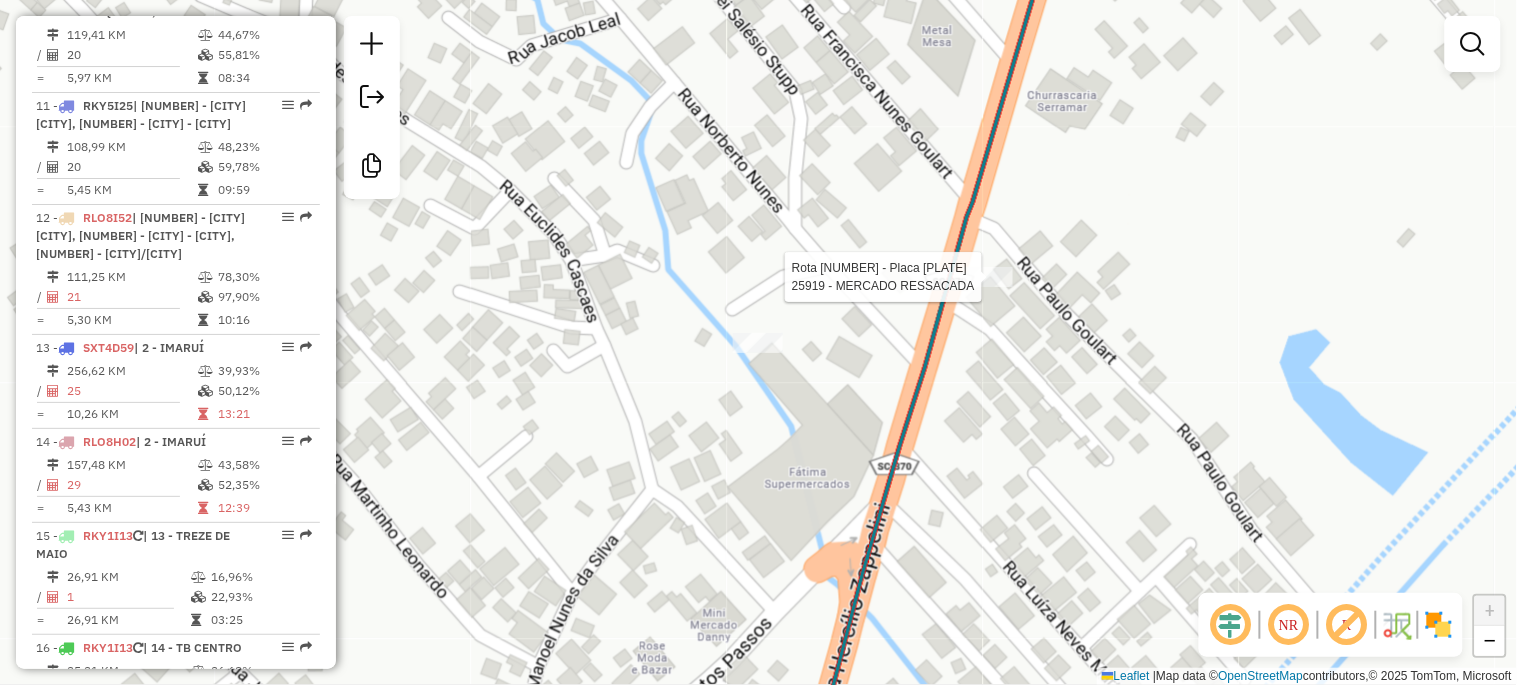 select on "**********" 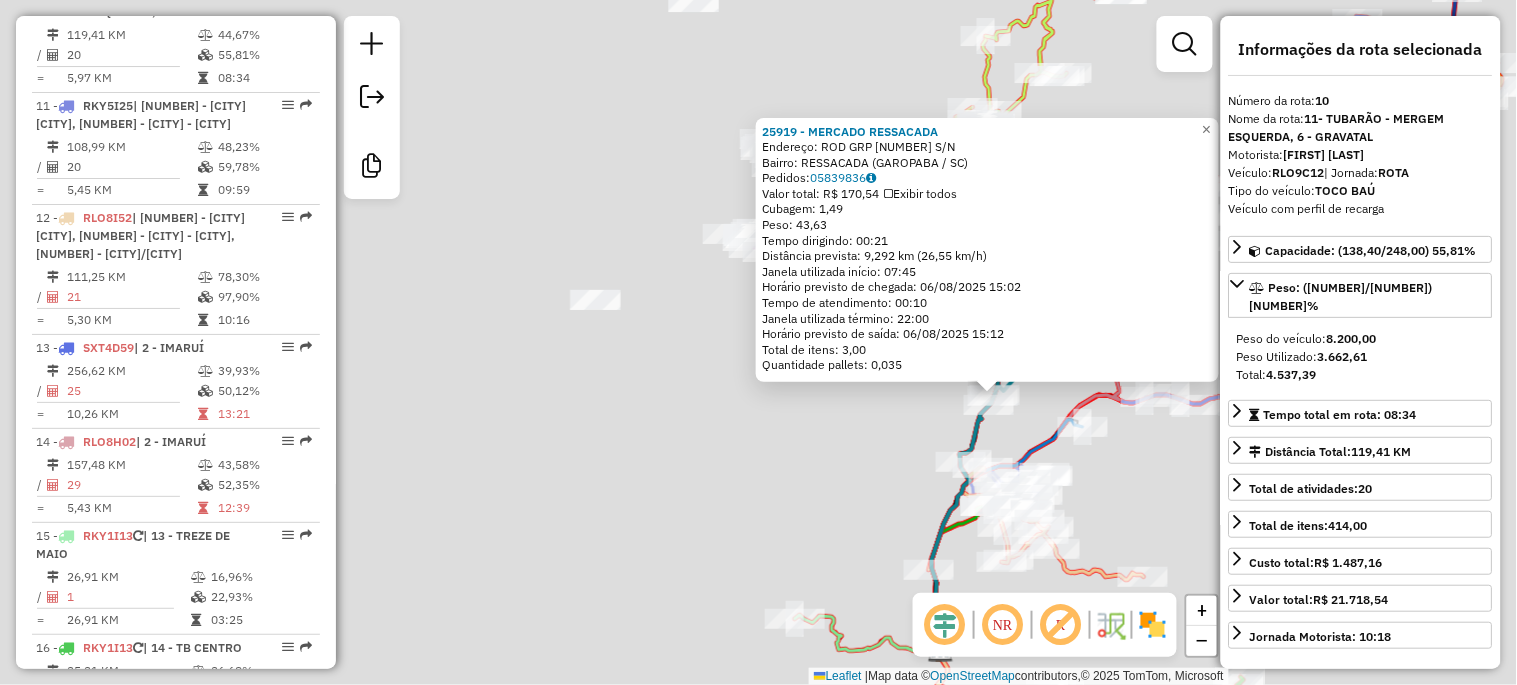 click 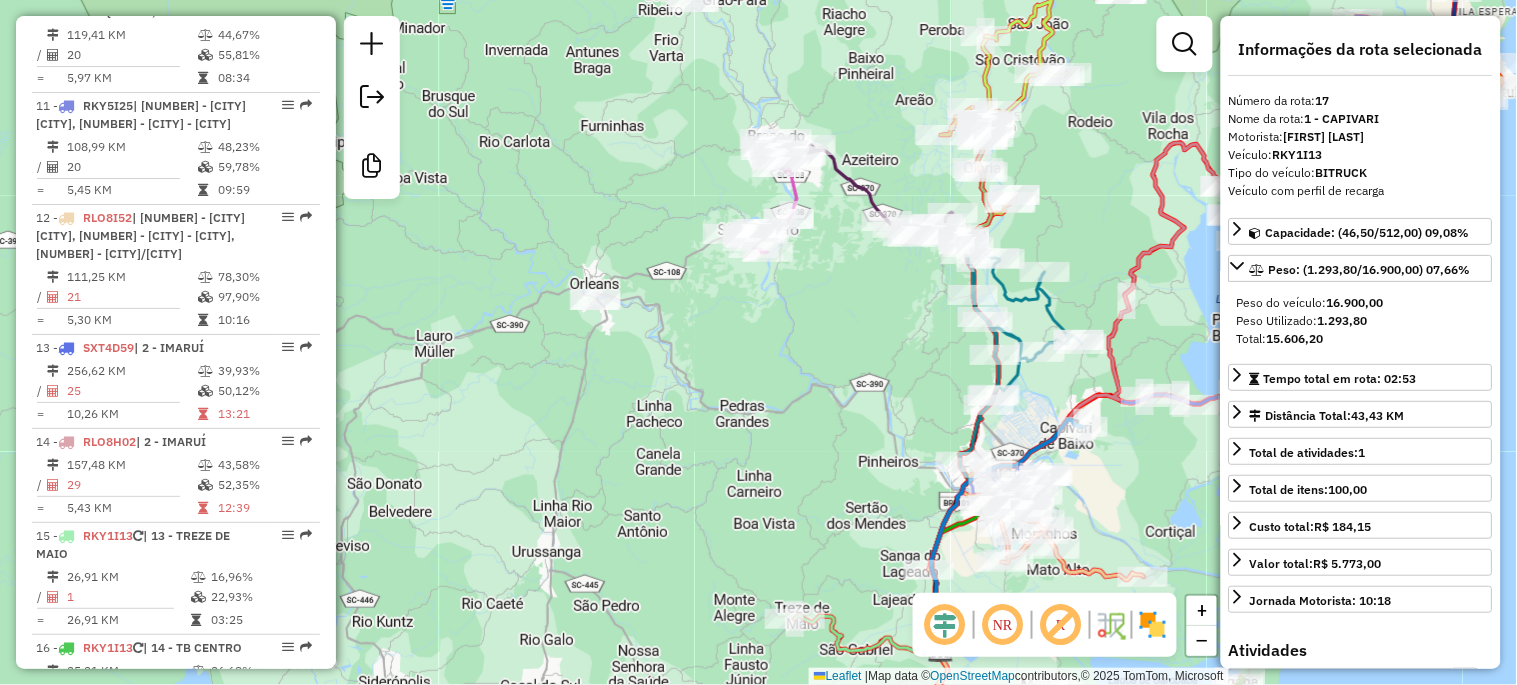 scroll, scrollTop: 2585, scrollLeft: 0, axis: vertical 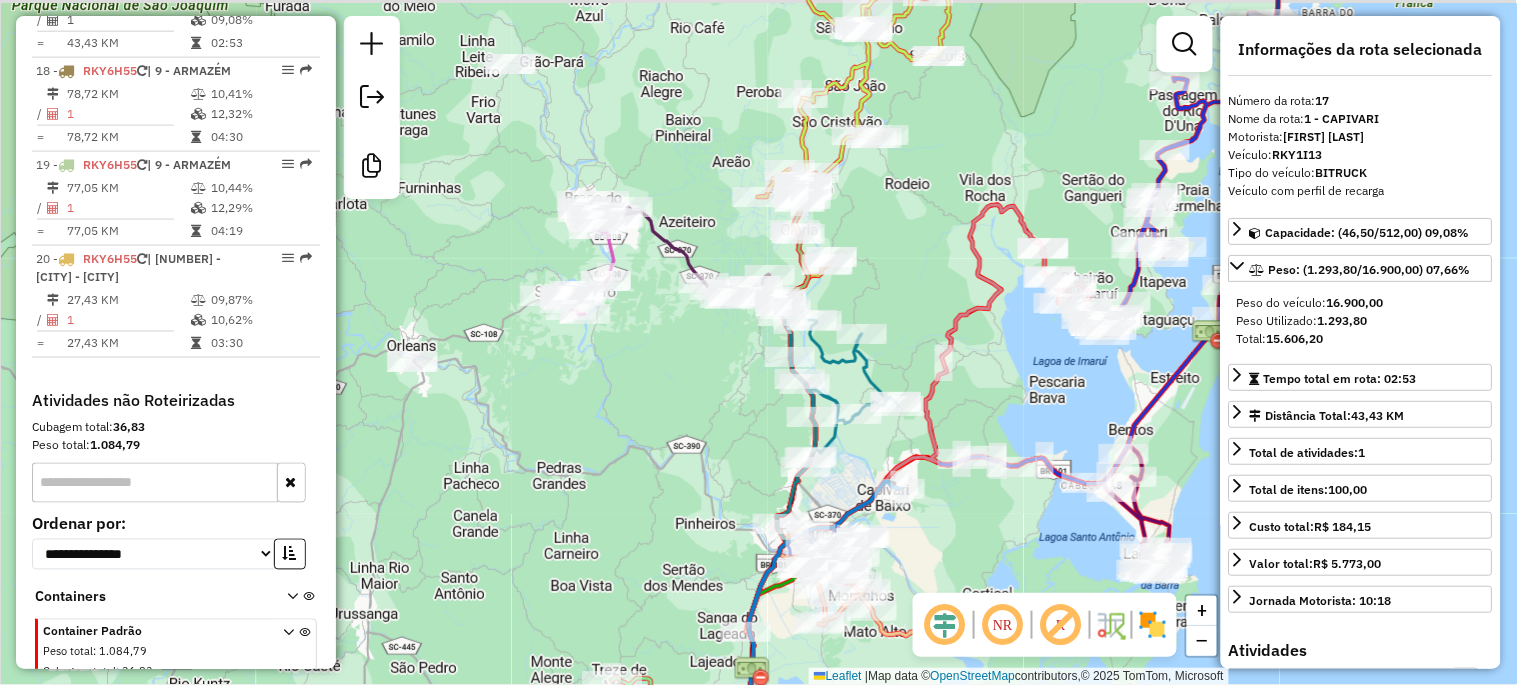 drag, startPoint x: 1060, startPoint y: 371, endPoint x: 607, endPoint y: 498, distance: 470.46573 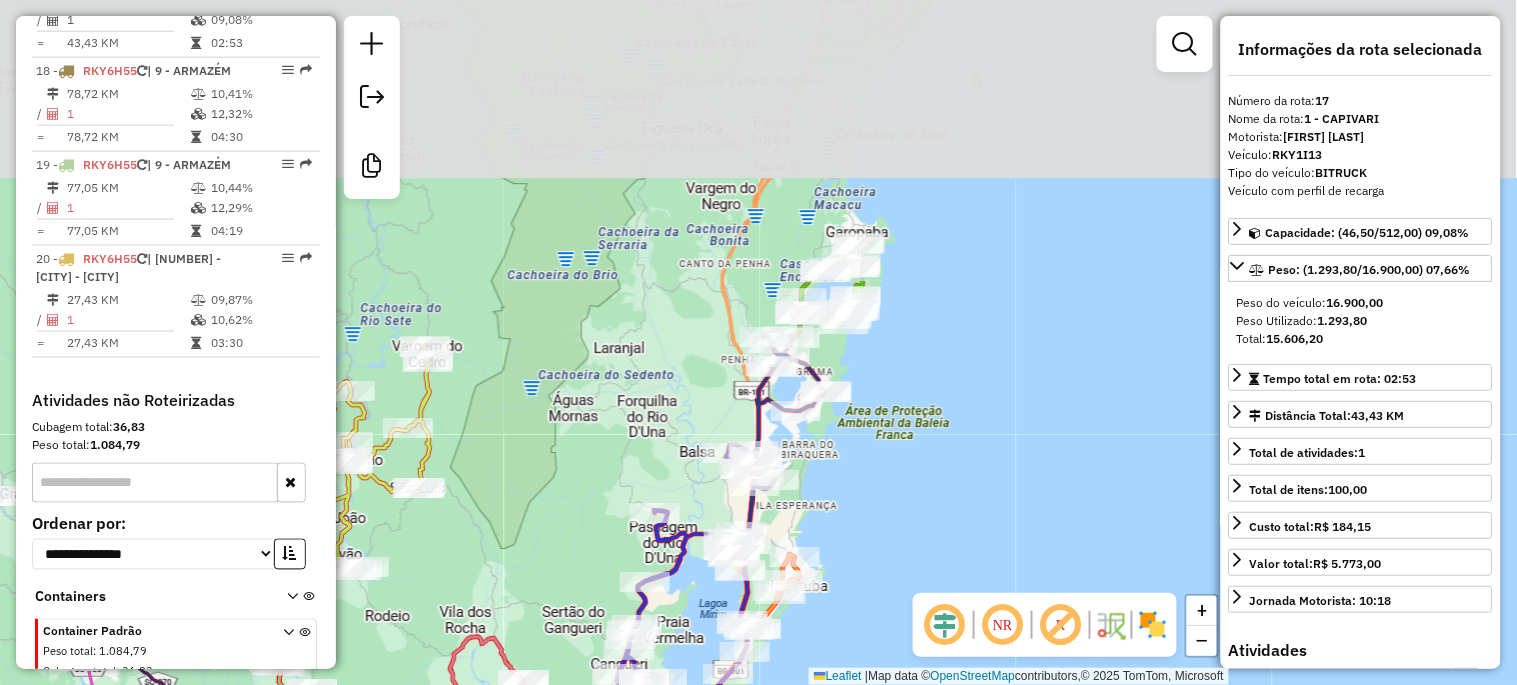 drag, startPoint x: 835, startPoint y: 126, endPoint x: 607, endPoint y: 477, distance: 418.5511 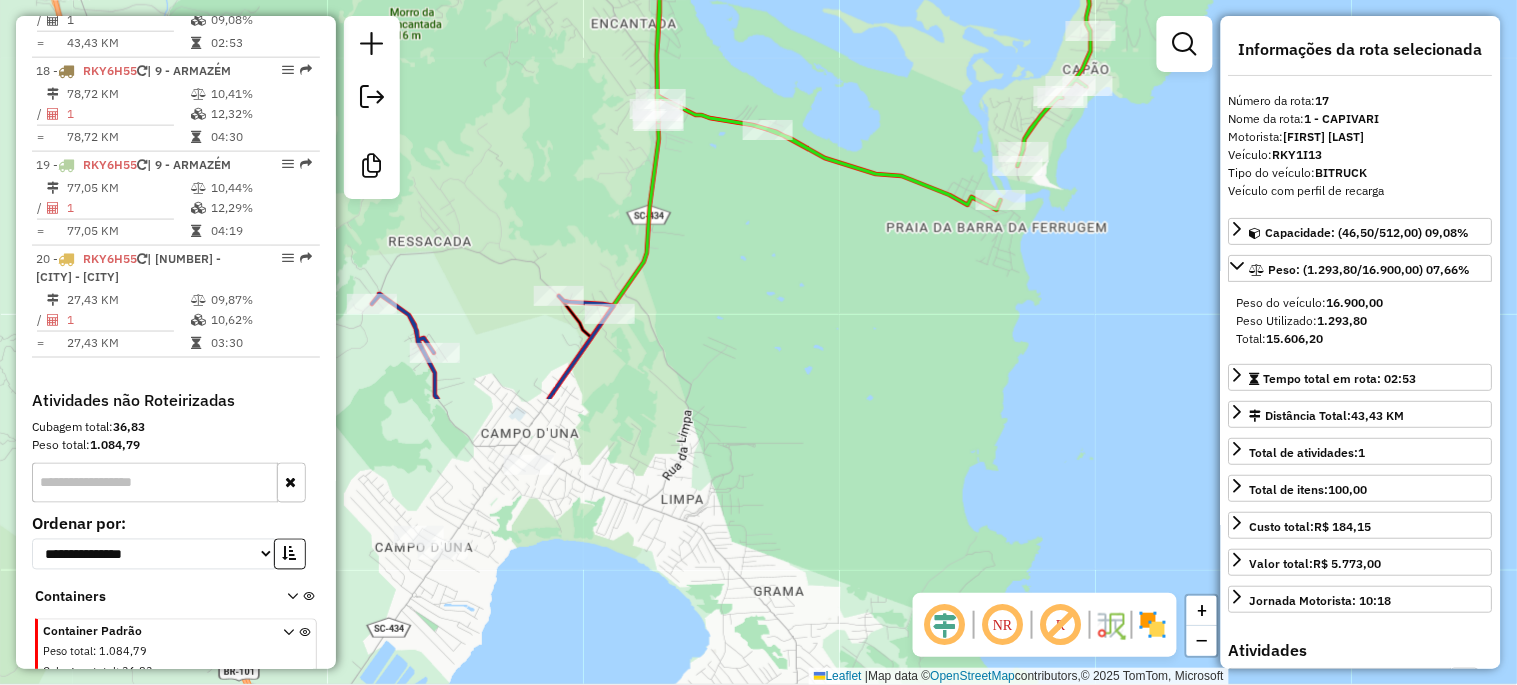 drag, startPoint x: 1047, startPoint y: 522, endPoint x: 1114, endPoint y: 167, distance: 361.2672 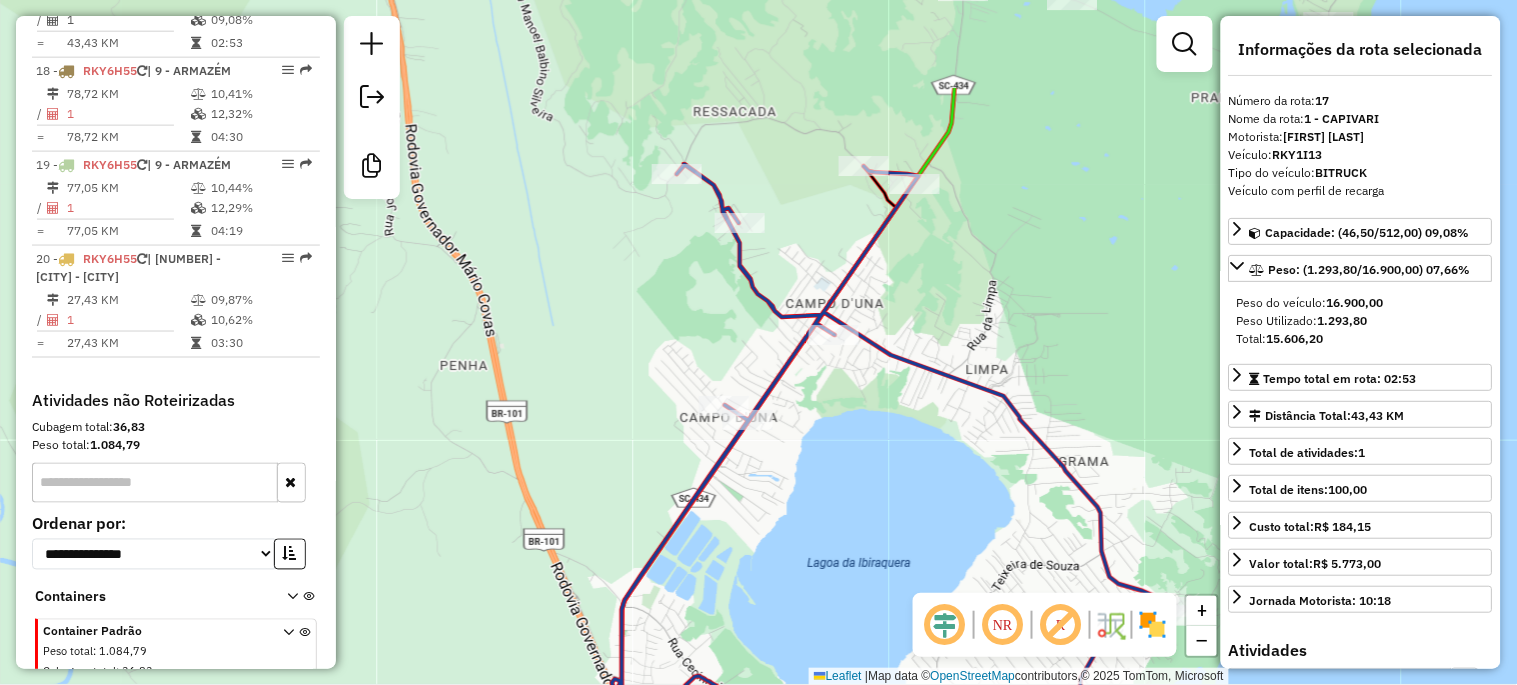 drag, startPoint x: 1002, startPoint y: 164, endPoint x: 922, endPoint y: 378, distance: 228.46443 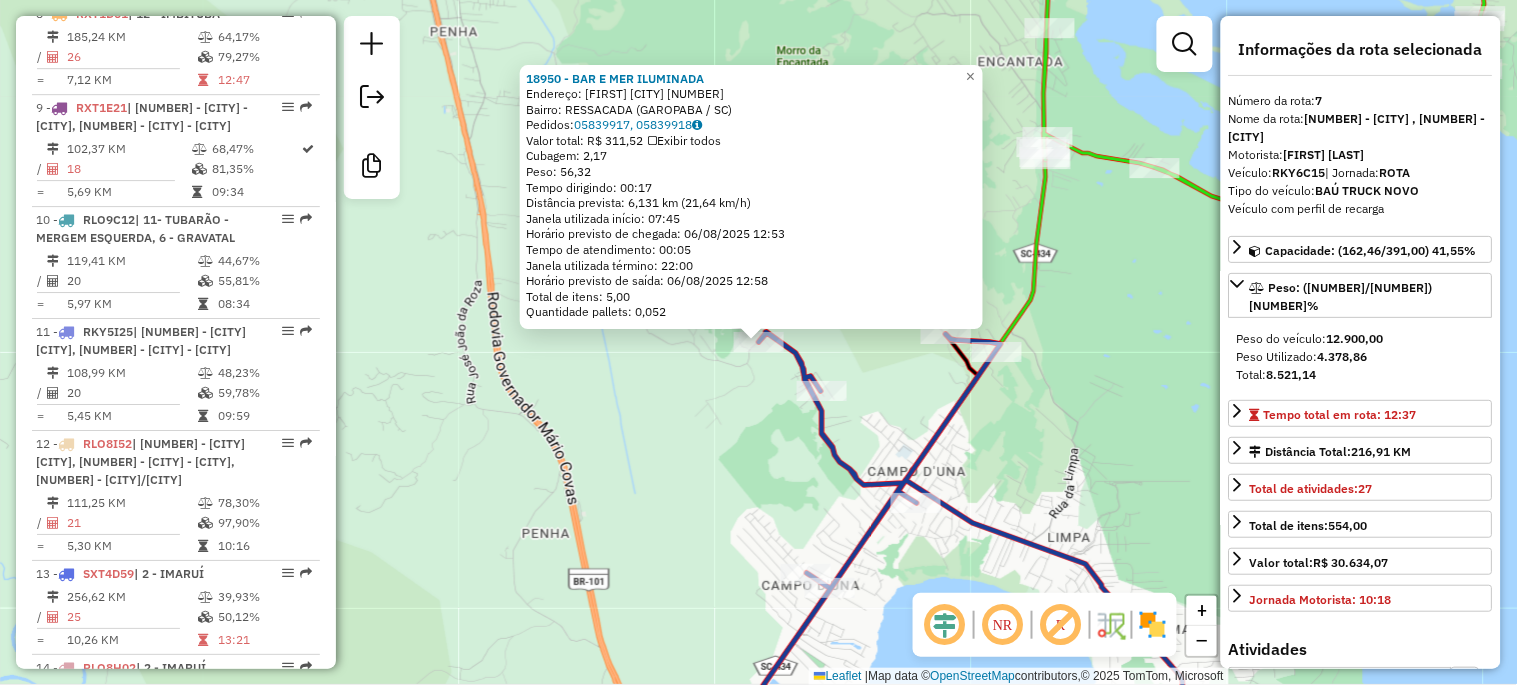 scroll, scrollTop: 1484, scrollLeft: 0, axis: vertical 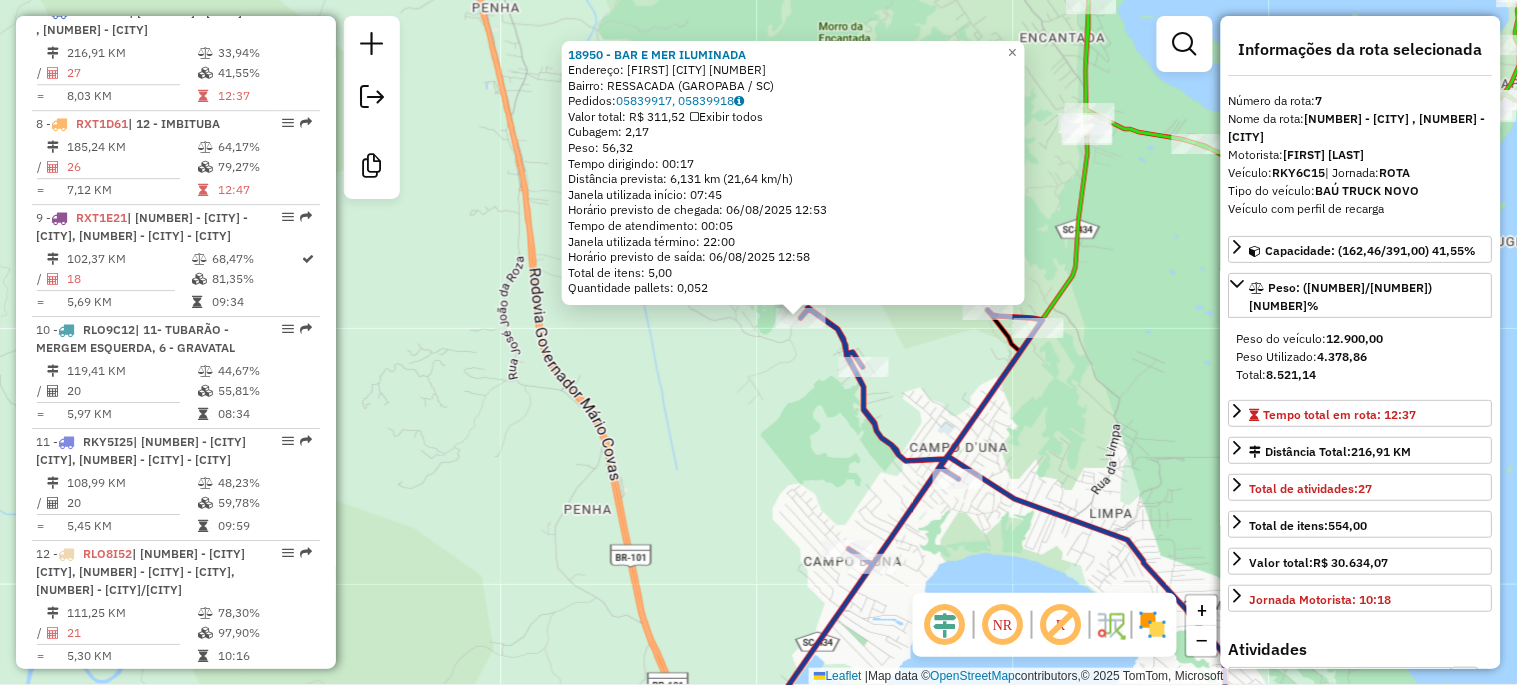 drag, startPoint x: 694, startPoint y: 486, endPoint x: 825, endPoint y: 388, distance: 163.60013 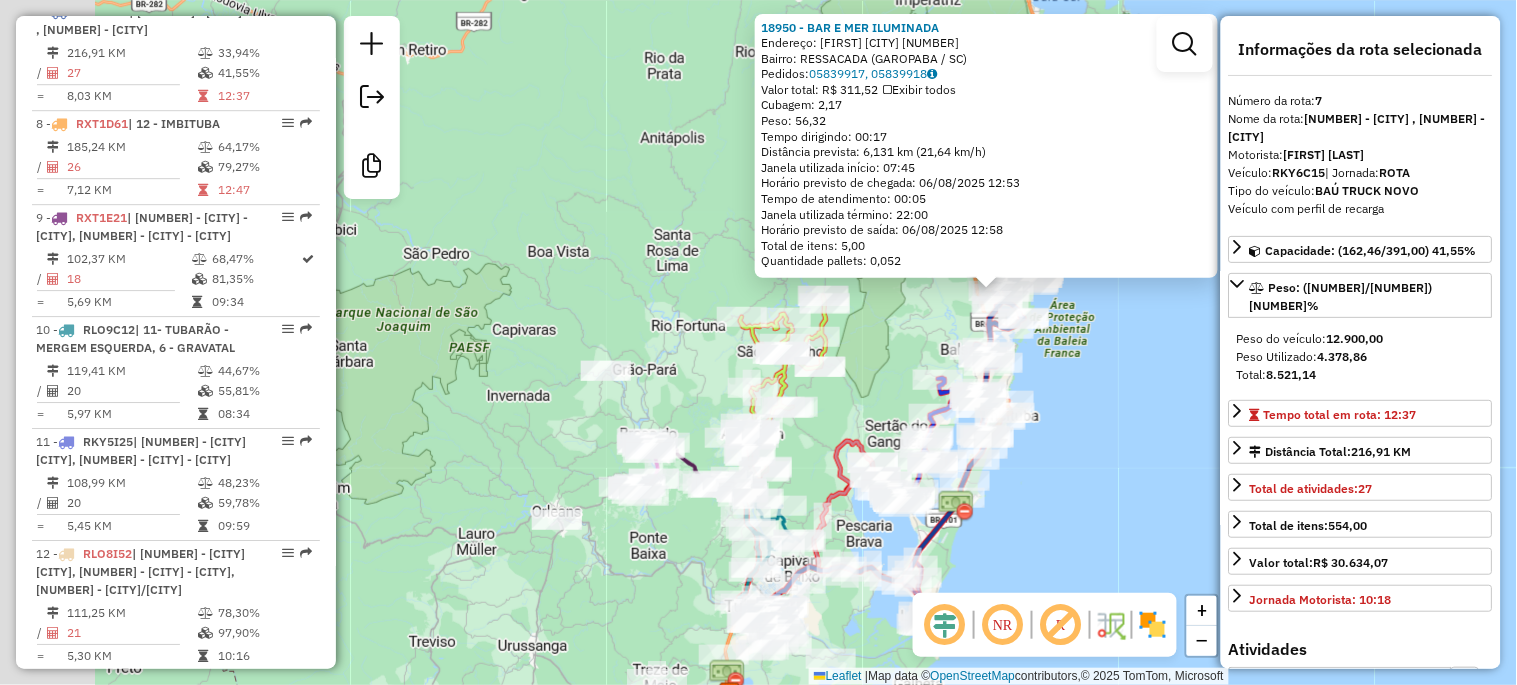 drag, startPoint x: 558, startPoint y: 518, endPoint x: 861, endPoint y: 398, distance: 325.89722 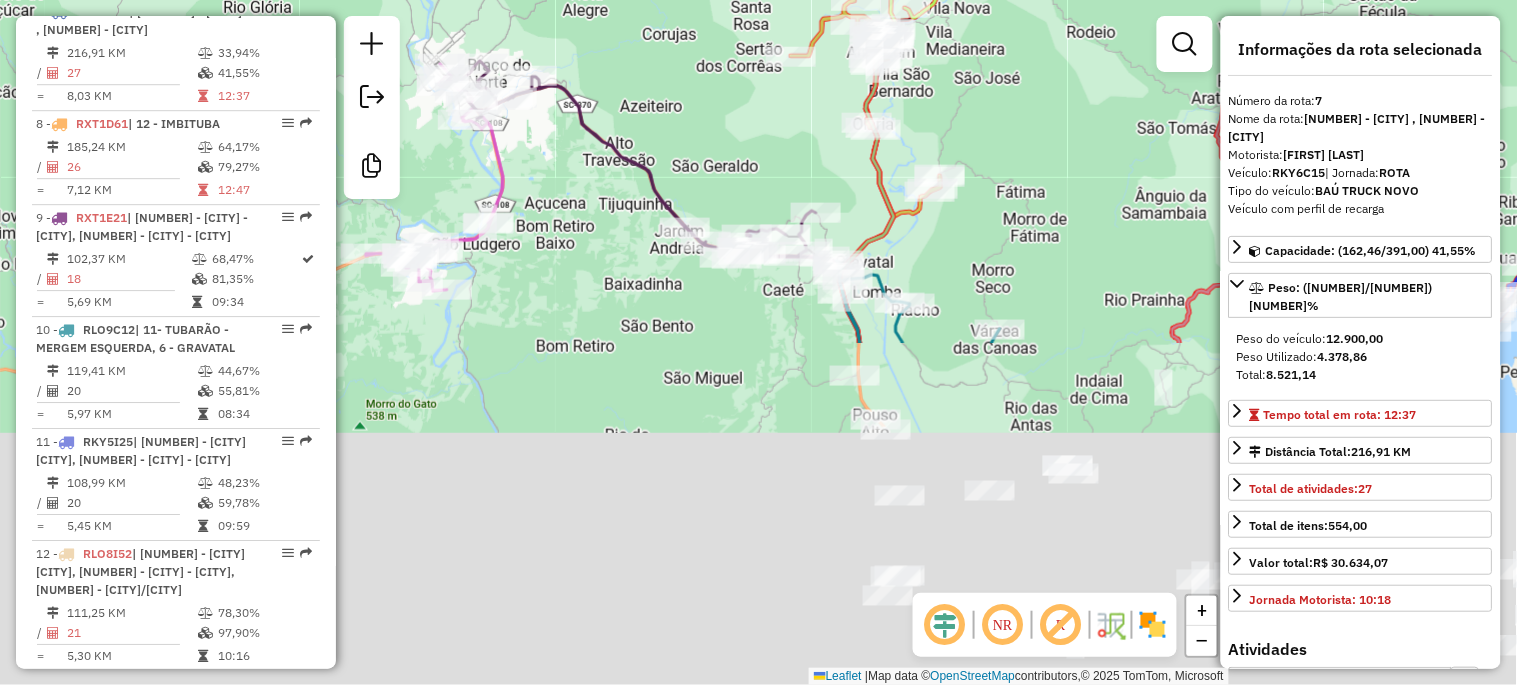 drag, startPoint x: 820, startPoint y: 467, endPoint x: 696, endPoint y: 50, distance: 435.04596 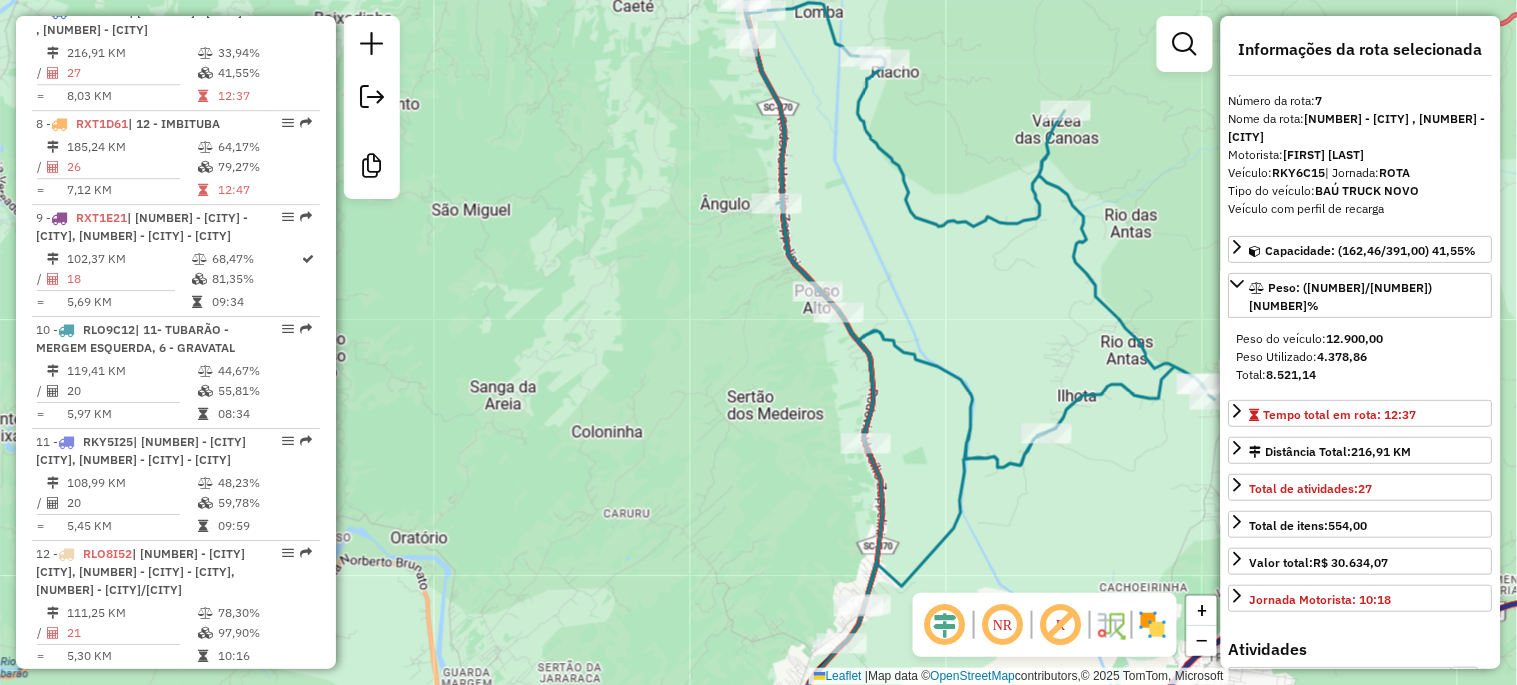 drag, startPoint x: 840, startPoint y: 534, endPoint x: 840, endPoint y: 236, distance: 298 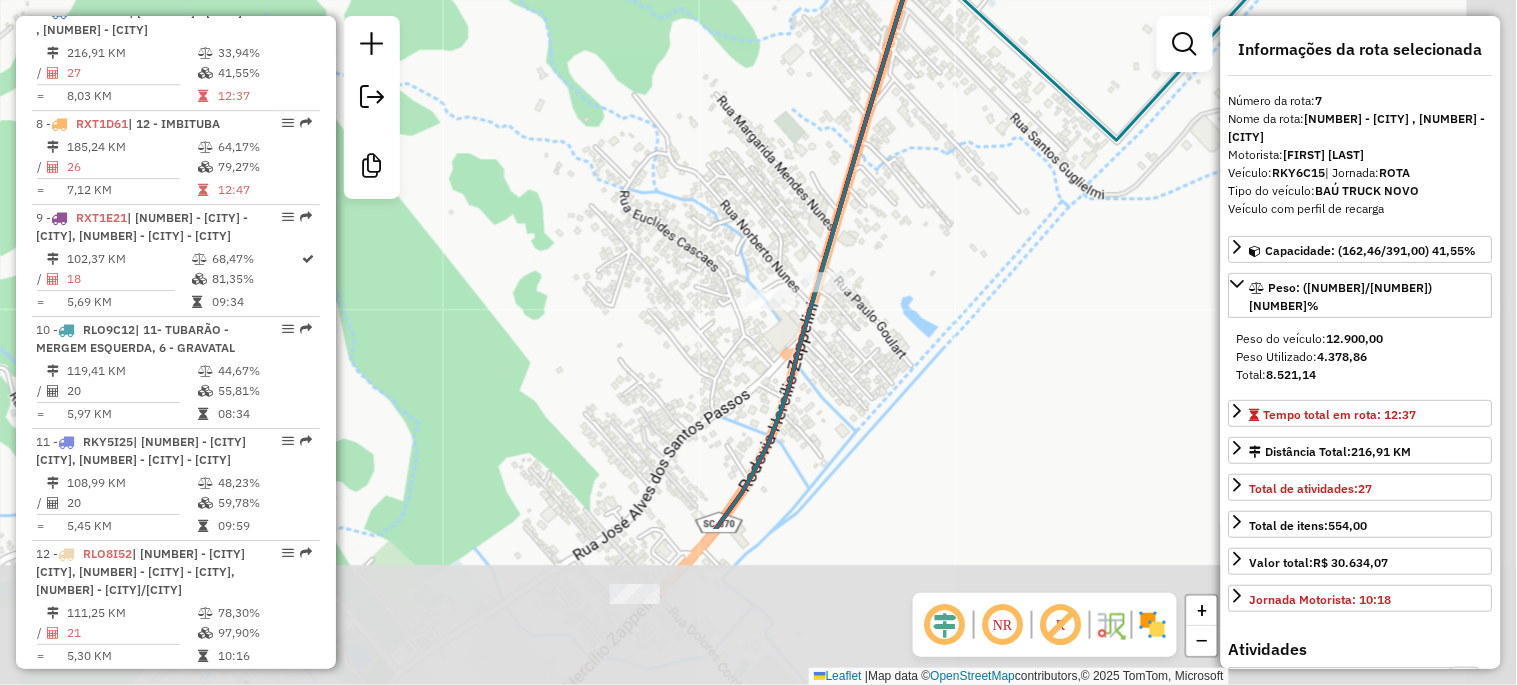 drag, startPoint x: 895, startPoint y: 410, endPoint x: 706, endPoint y: 185, distance: 293.8469 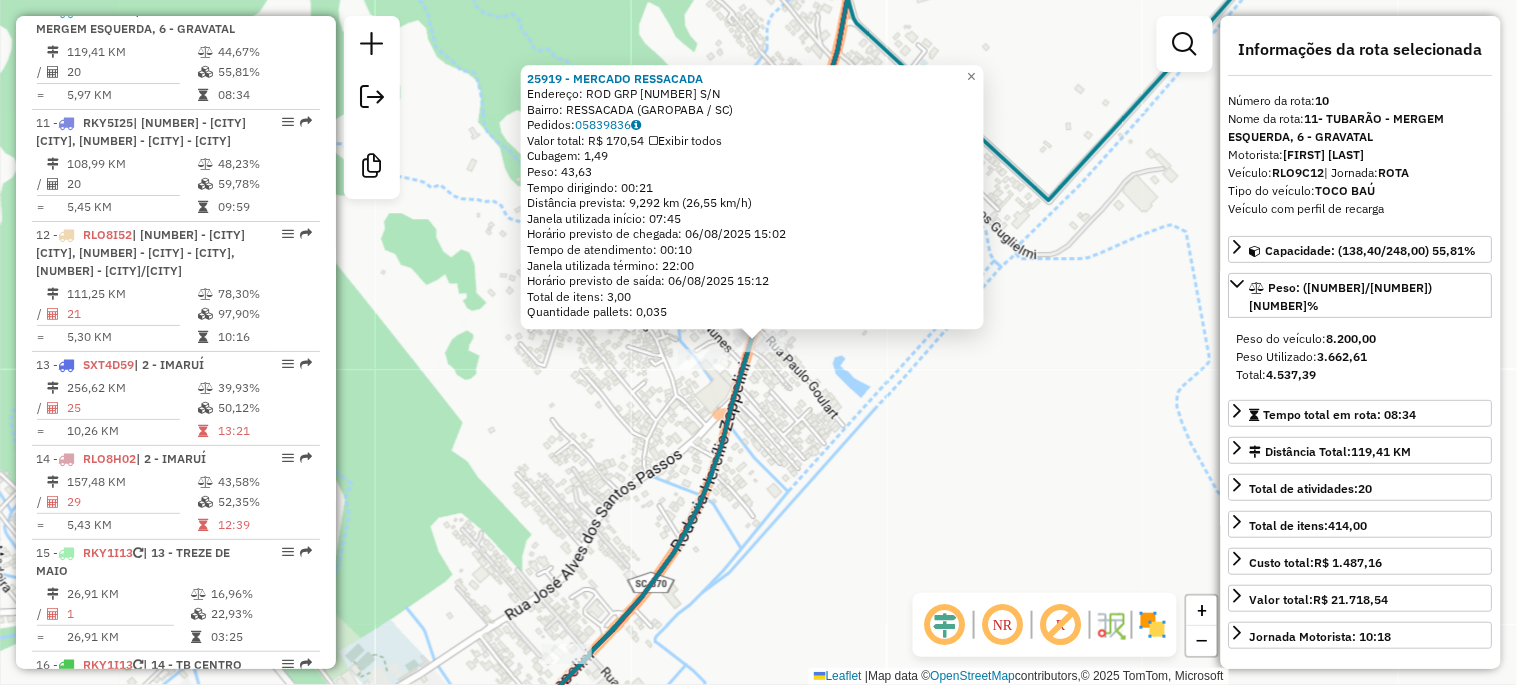 scroll, scrollTop: 1820, scrollLeft: 0, axis: vertical 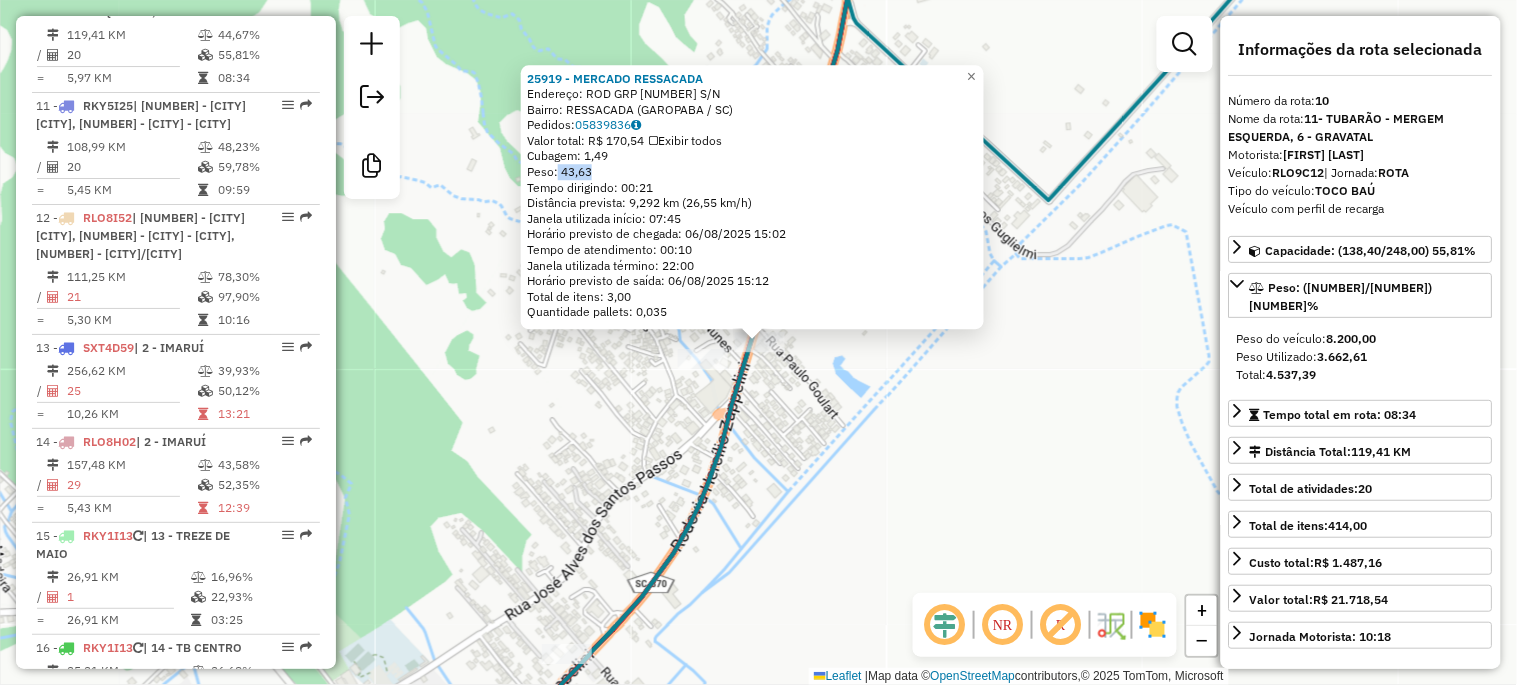 drag, startPoint x: 564, startPoint y: 171, endPoint x: 651, endPoint y: 171, distance: 87 